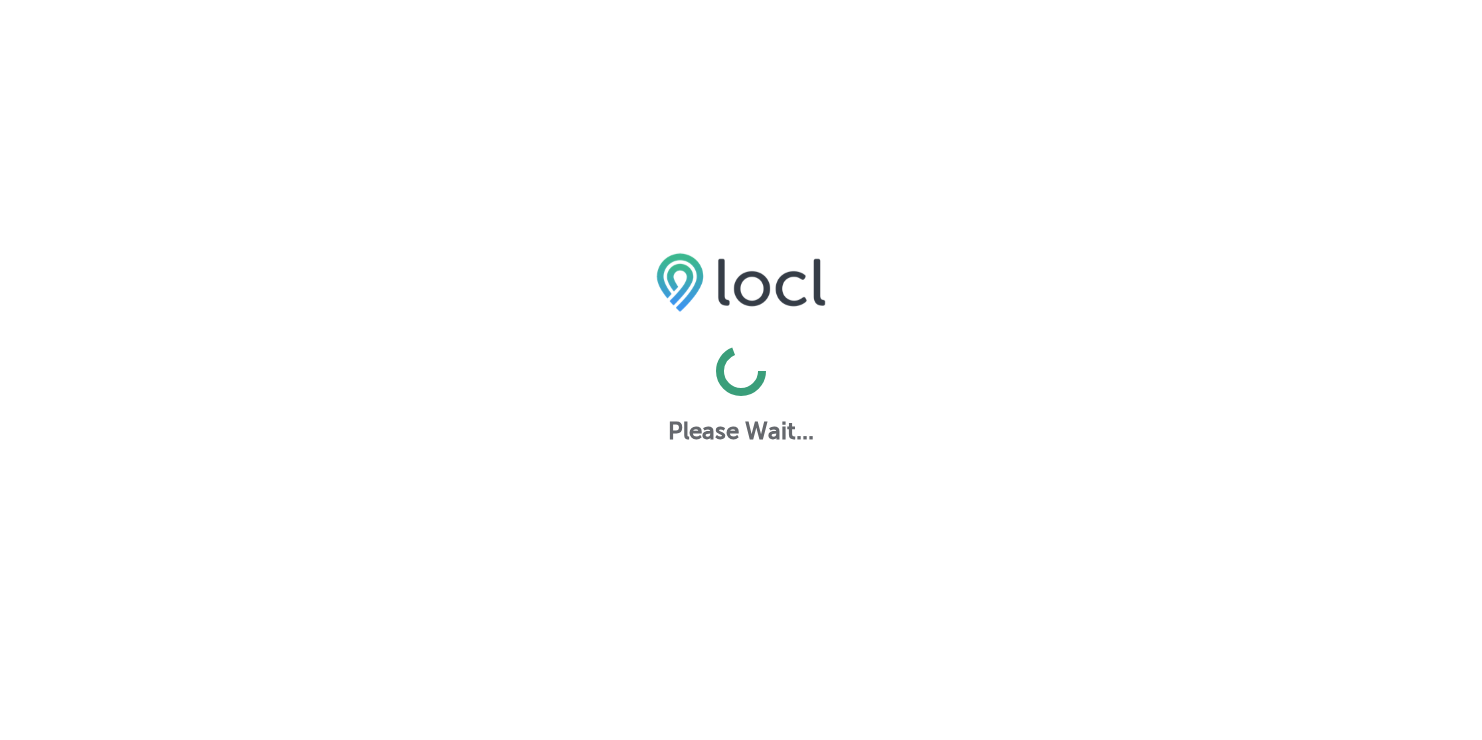 scroll, scrollTop: 0, scrollLeft: 0, axis: both 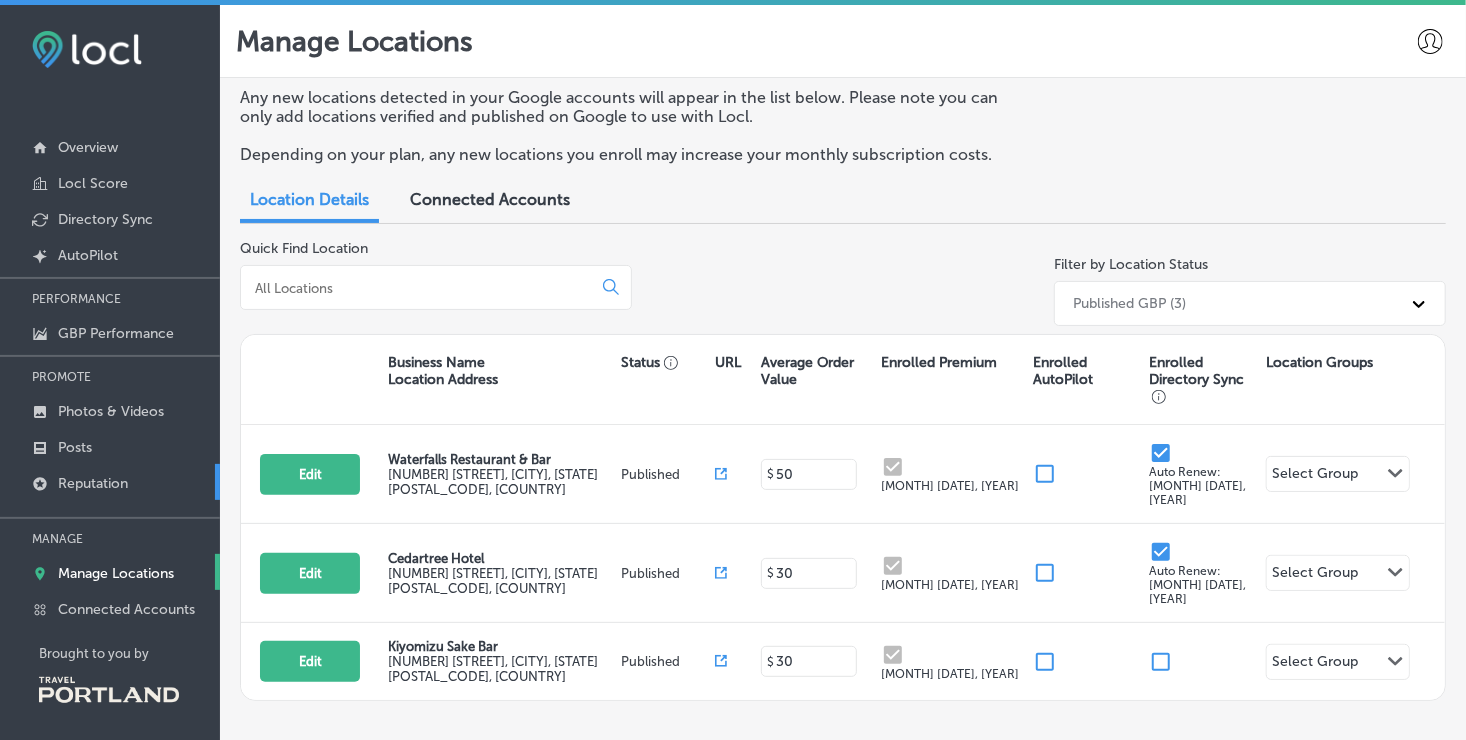 click on "Reputation" at bounding box center [110, 482] 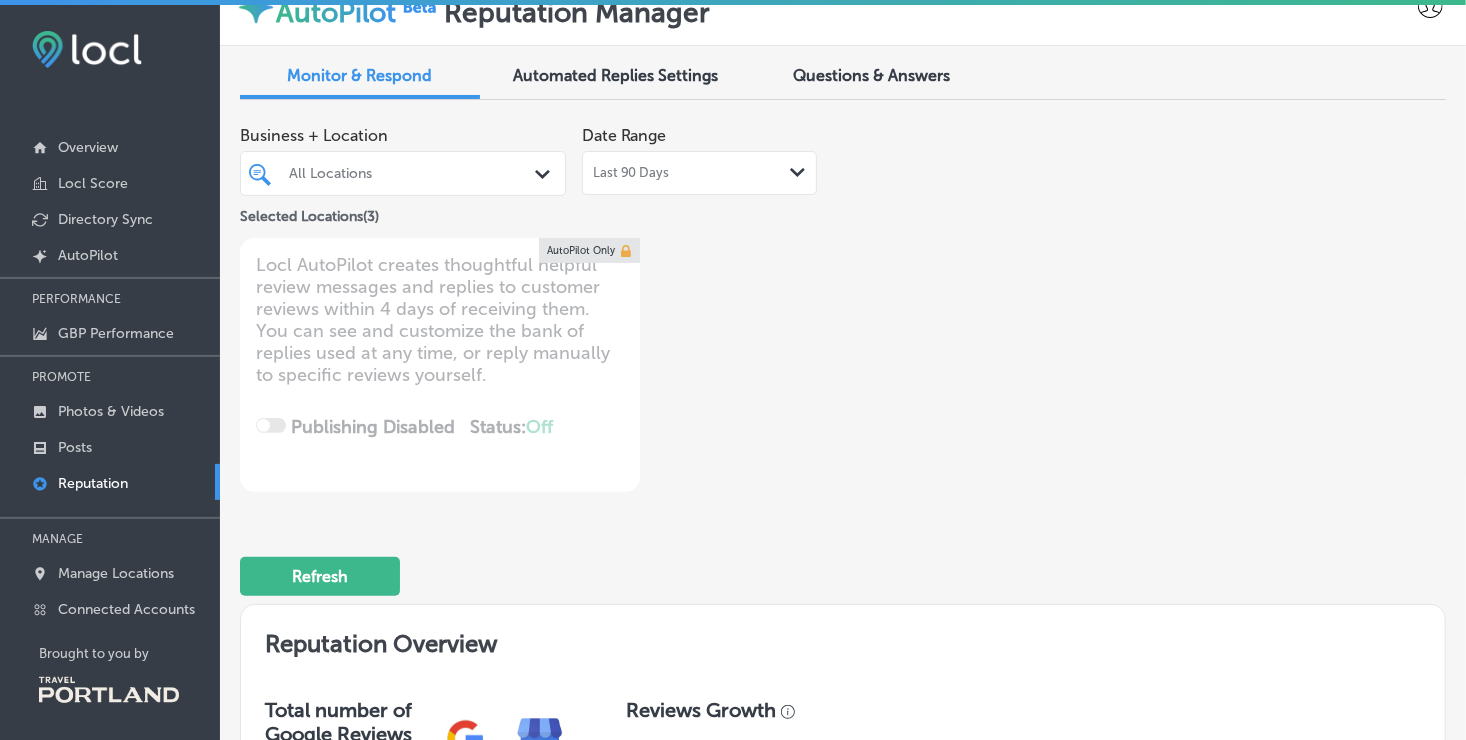 scroll, scrollTop: 31, scrollLeft: 0, axis: vertical 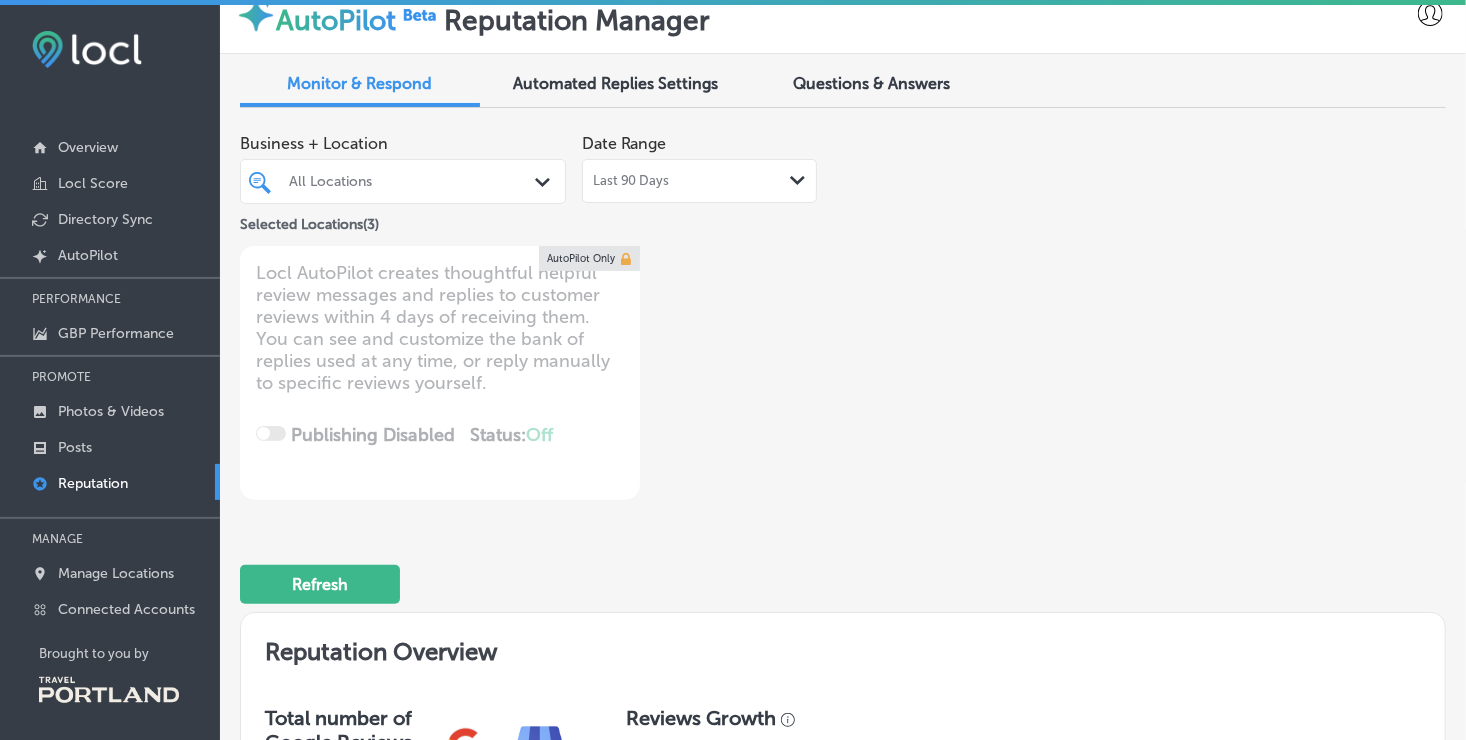 click on "Last 90 Days
Path
Created with Sketch." at bounding box center [699, 181] 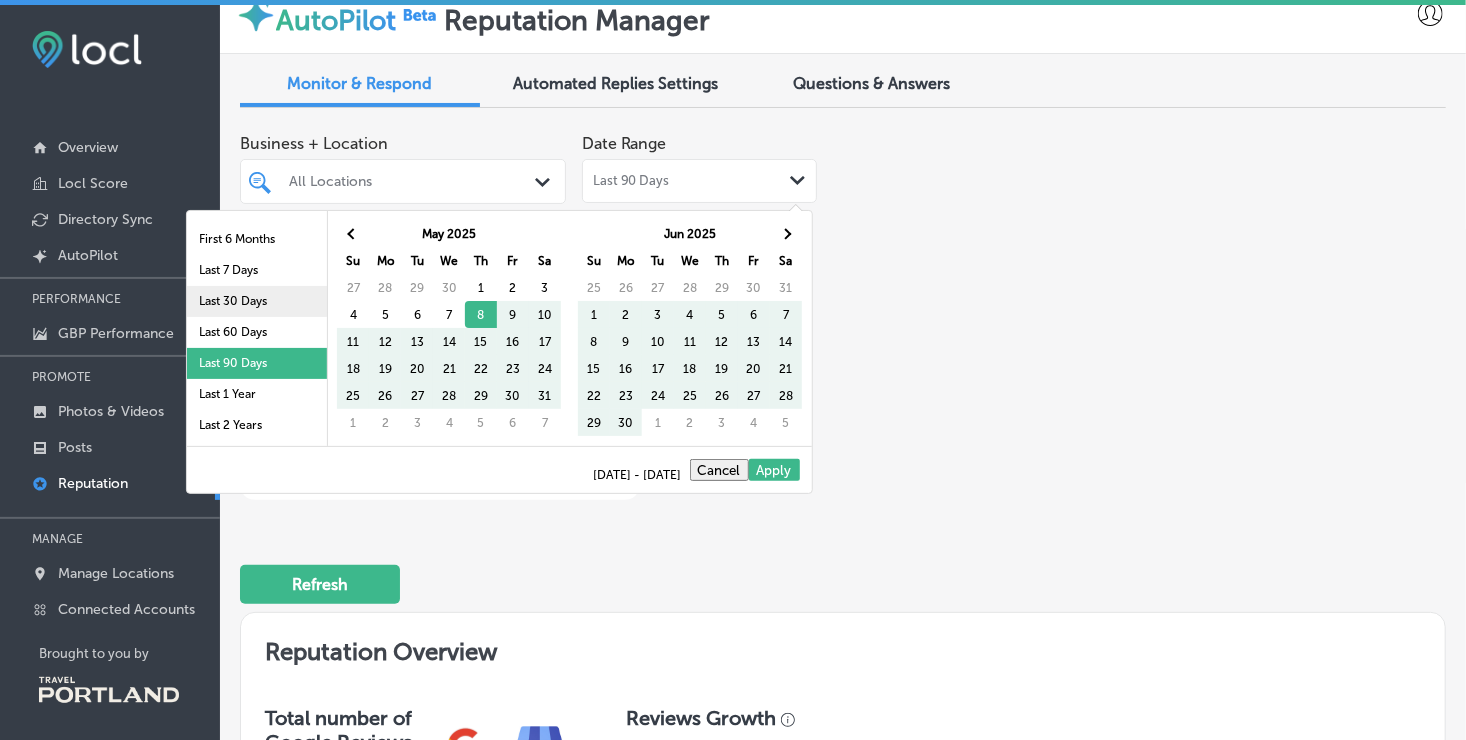 scroll, scrollTop: 116, scrollLeft: 0, axis: vertical 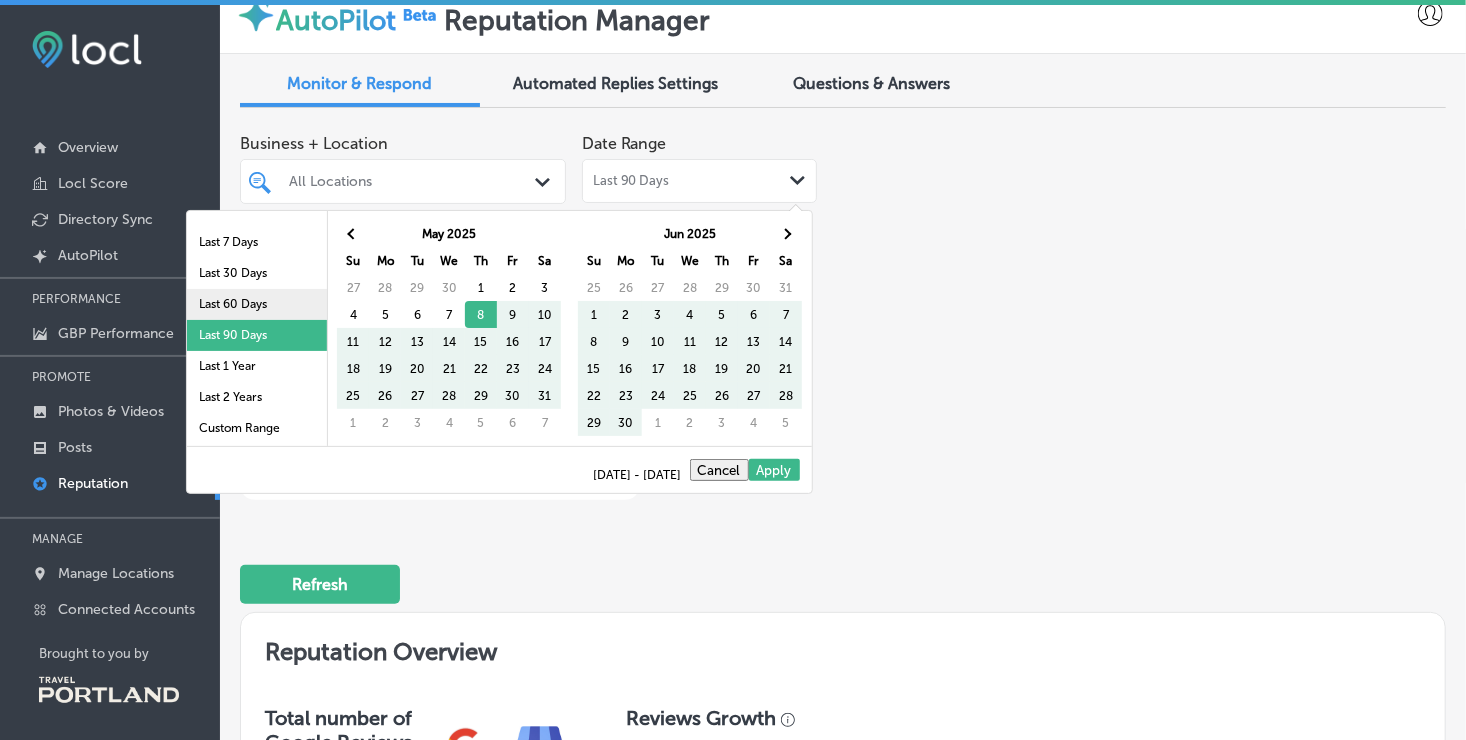 click on "Last 60 Days" at bounding box center (257, 304) 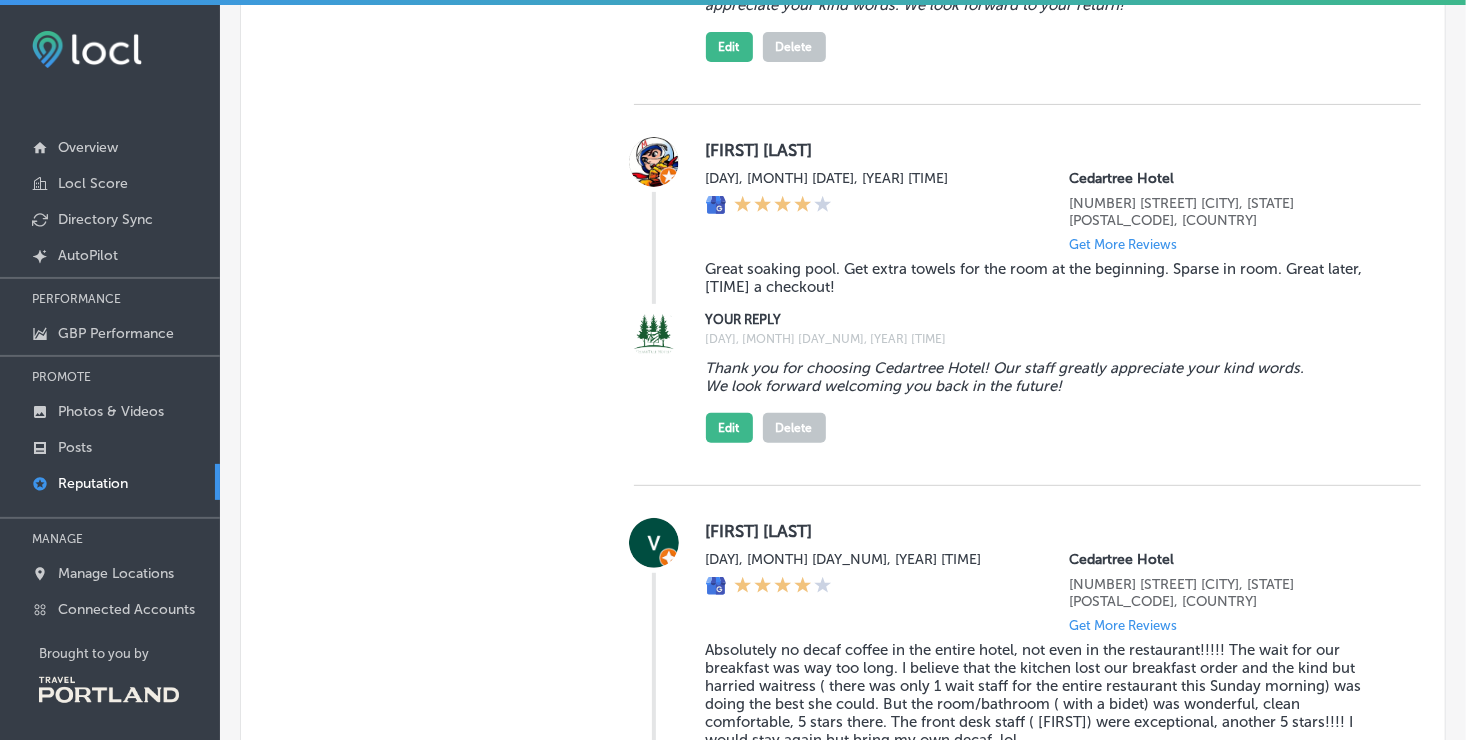scroll, scrollTop: 3876, scrollLeft: 0, axis: vertical 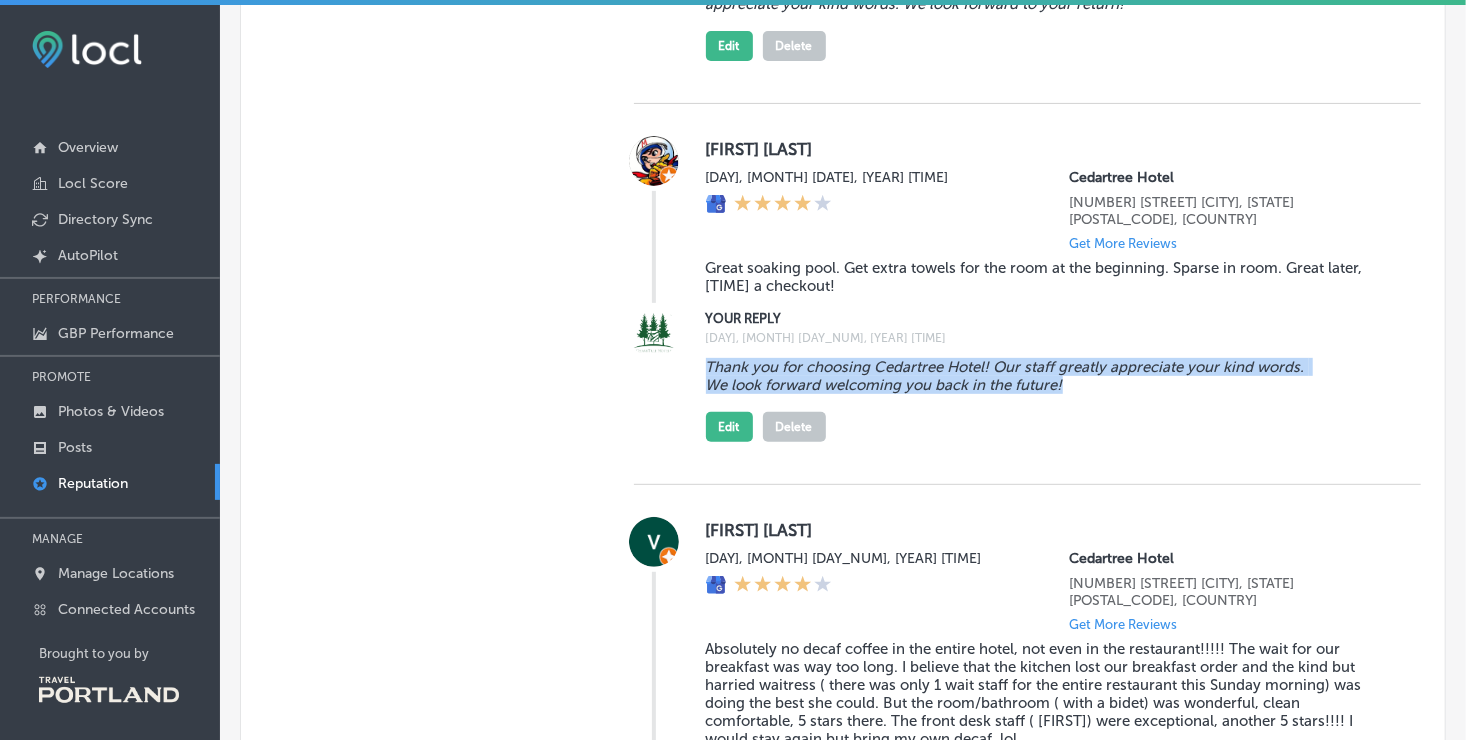drag, startPoint x: 704, startPoint y: 381, endPoint x: 1062, endPoint y: 401, distance: 358.55823 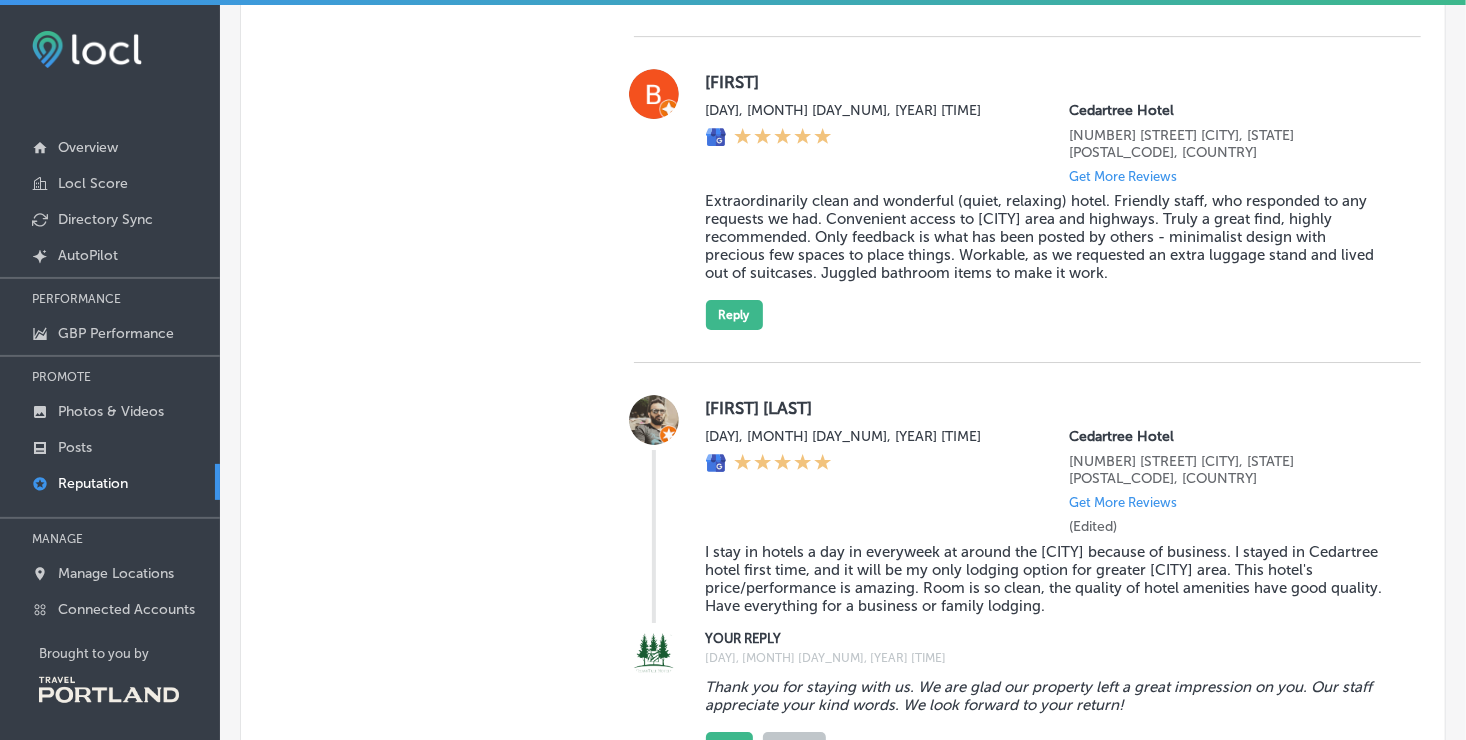scroll, scrollTop: 3154, scrollLeft: 0, axis: vertical 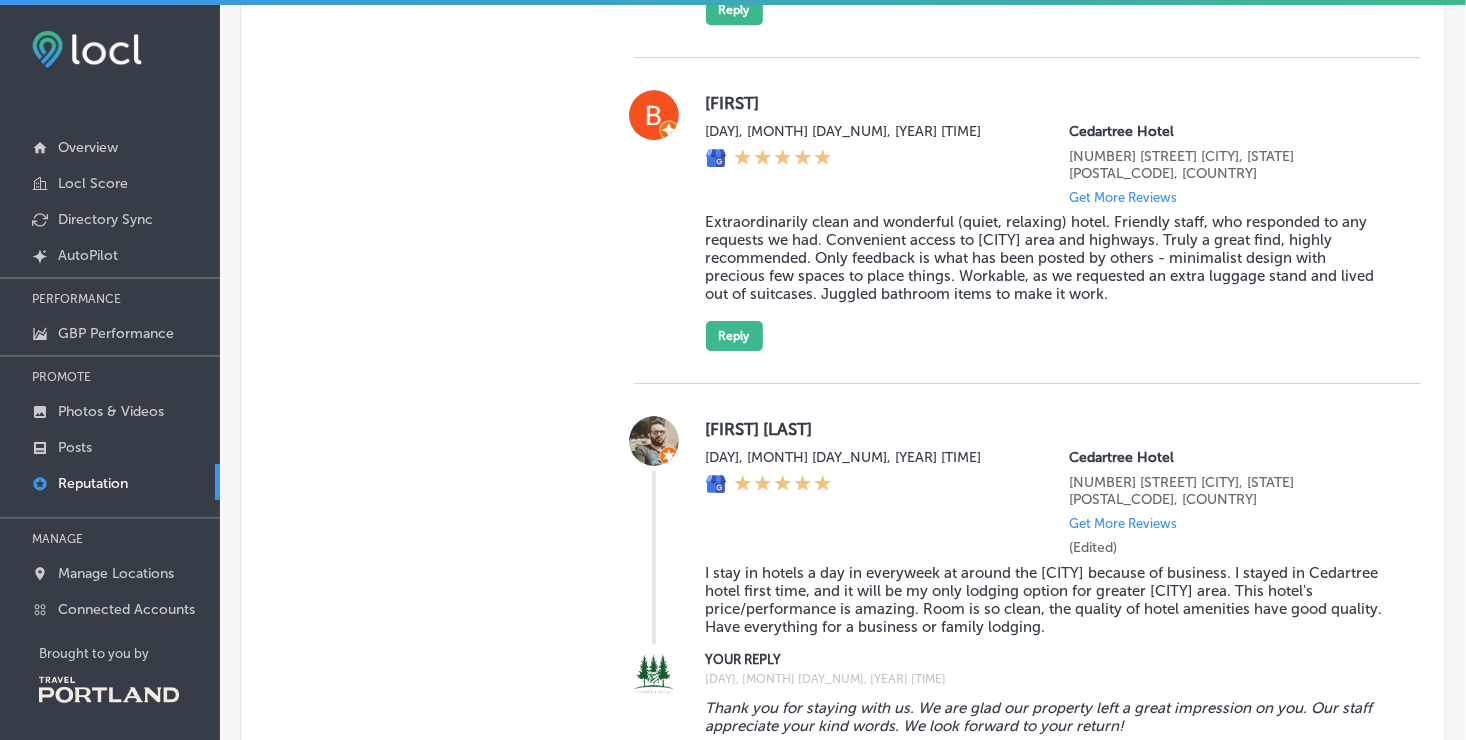 drag, startPoint x: 703, startPoint y: 232, endPoint x: 1113, endPoint y: 312, distance: 417.73196 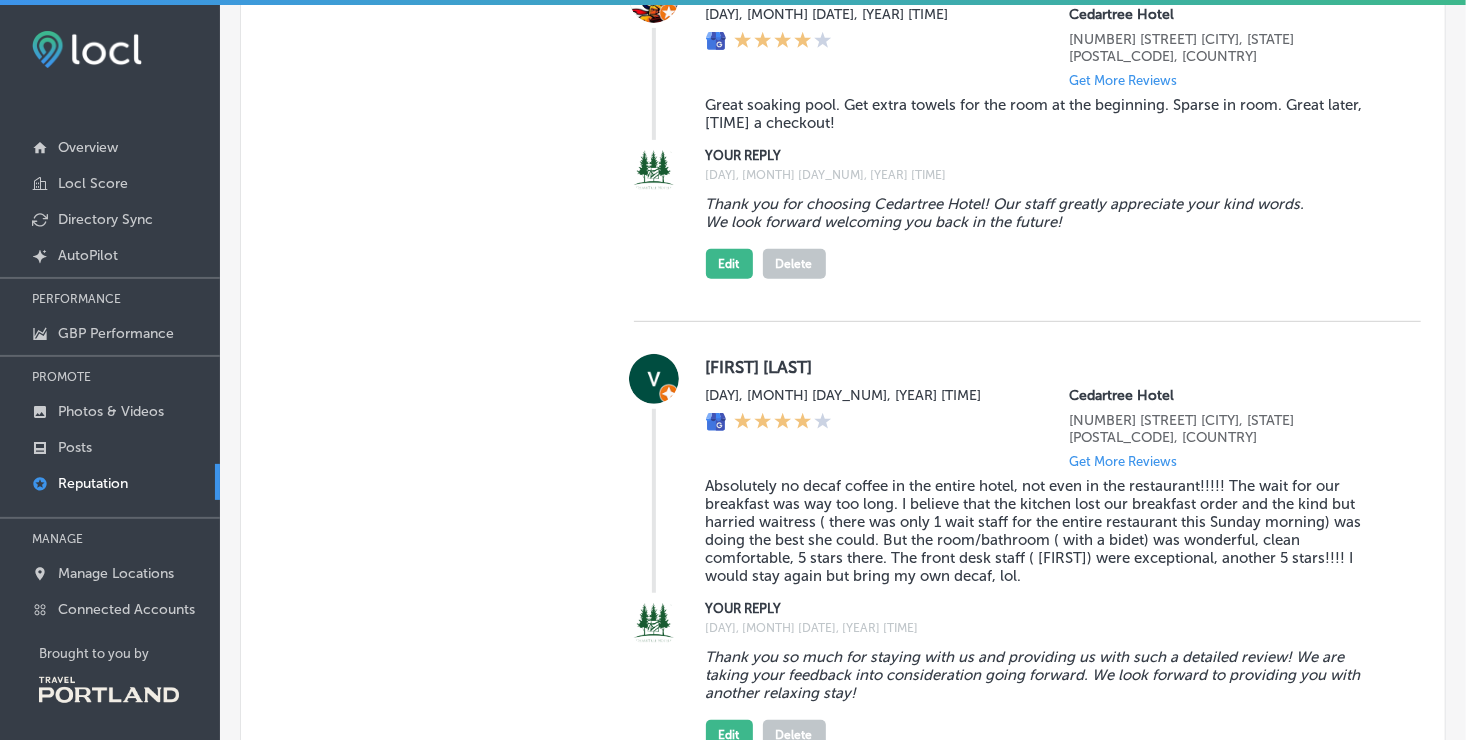 scroll, scrollTop: 4263, scrollLeft: 0, axis: vertical 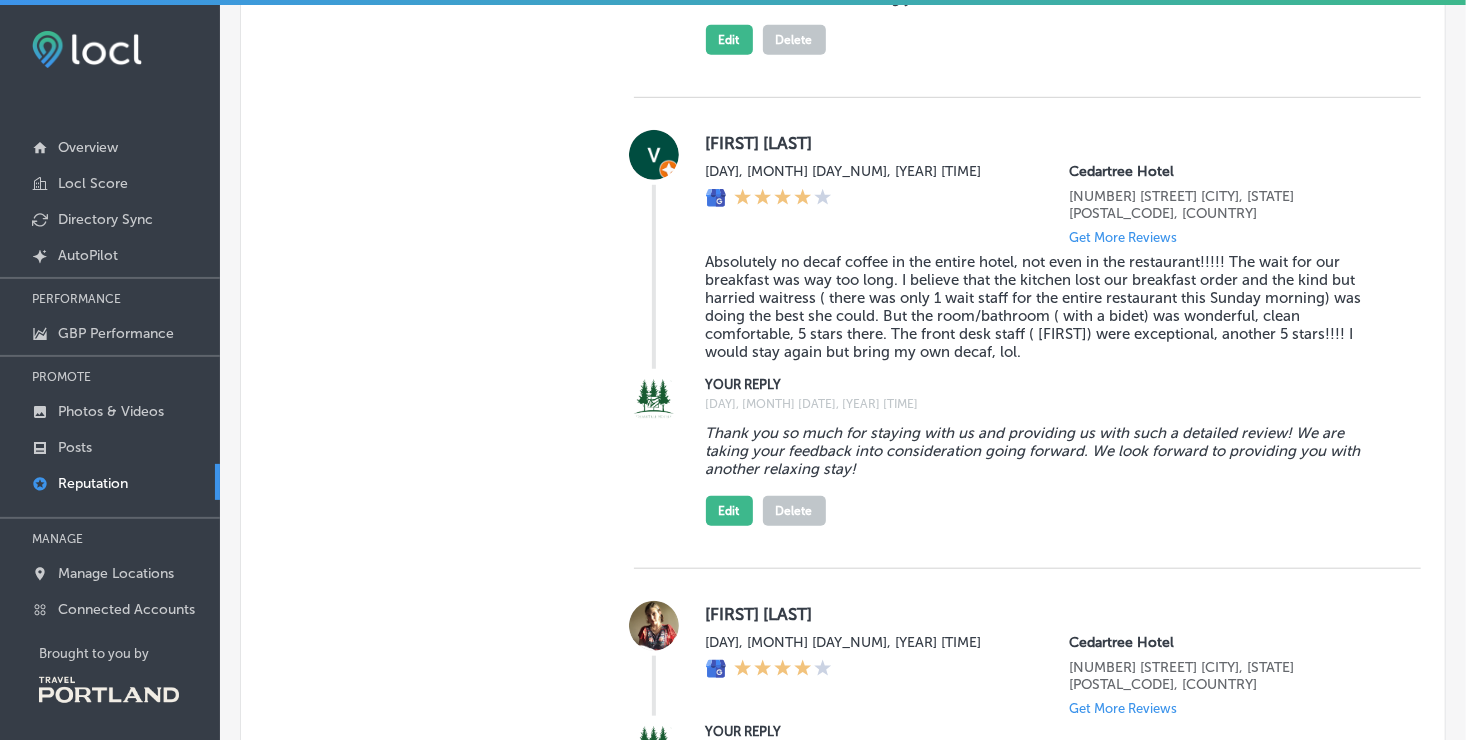 drag, startPoint x: 701, startPoint y: 450, endPoint x: 870, endPoint y: 492, distance: 174.14075 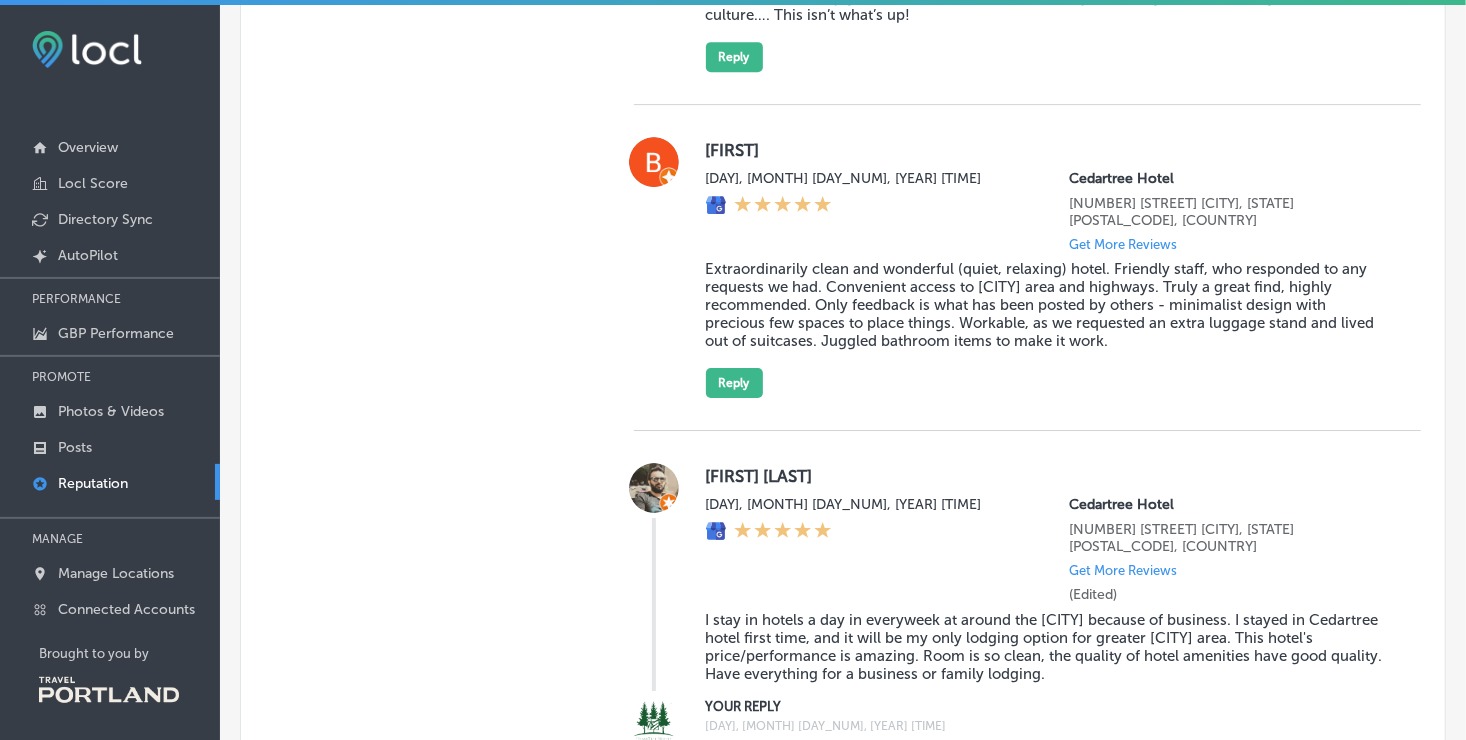 scroll, scrollTop: 3100, scrollLeft: 0, axis: vertical 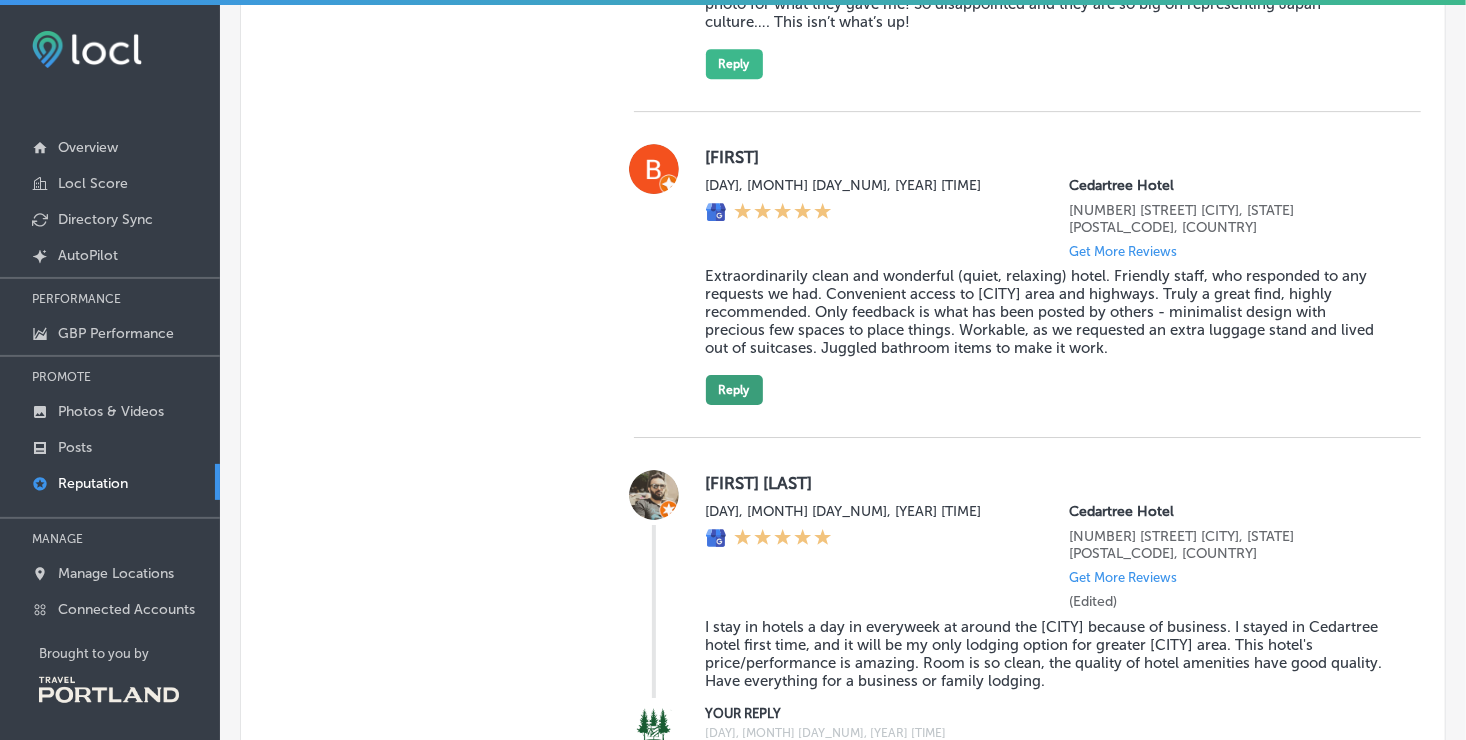 click on "Reply" at bounding box center (734, 390) 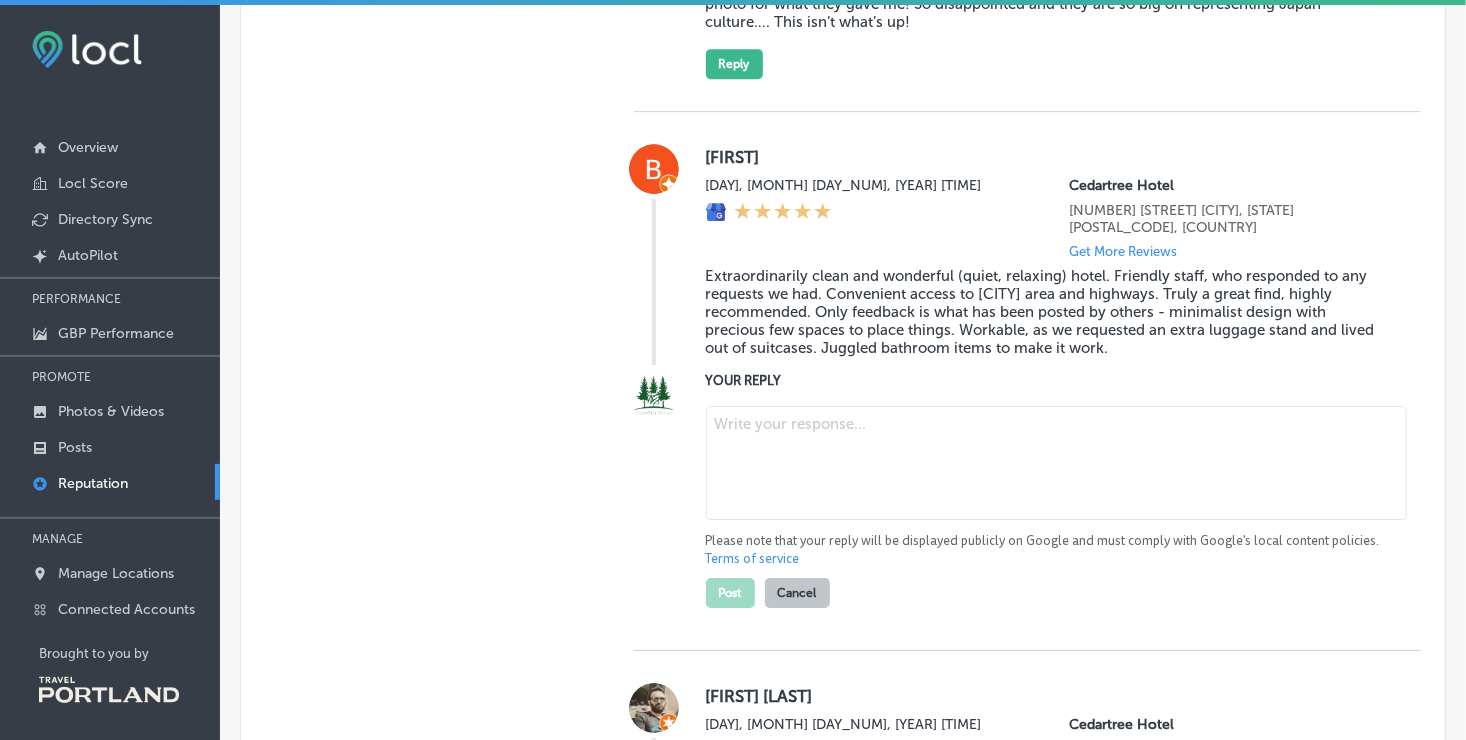 paste on "Thank you so much for staying with us and providing us with such a detailed review! We are taking your feedback into consideration going forward. We look forward to providing you with another relaxing stay!" 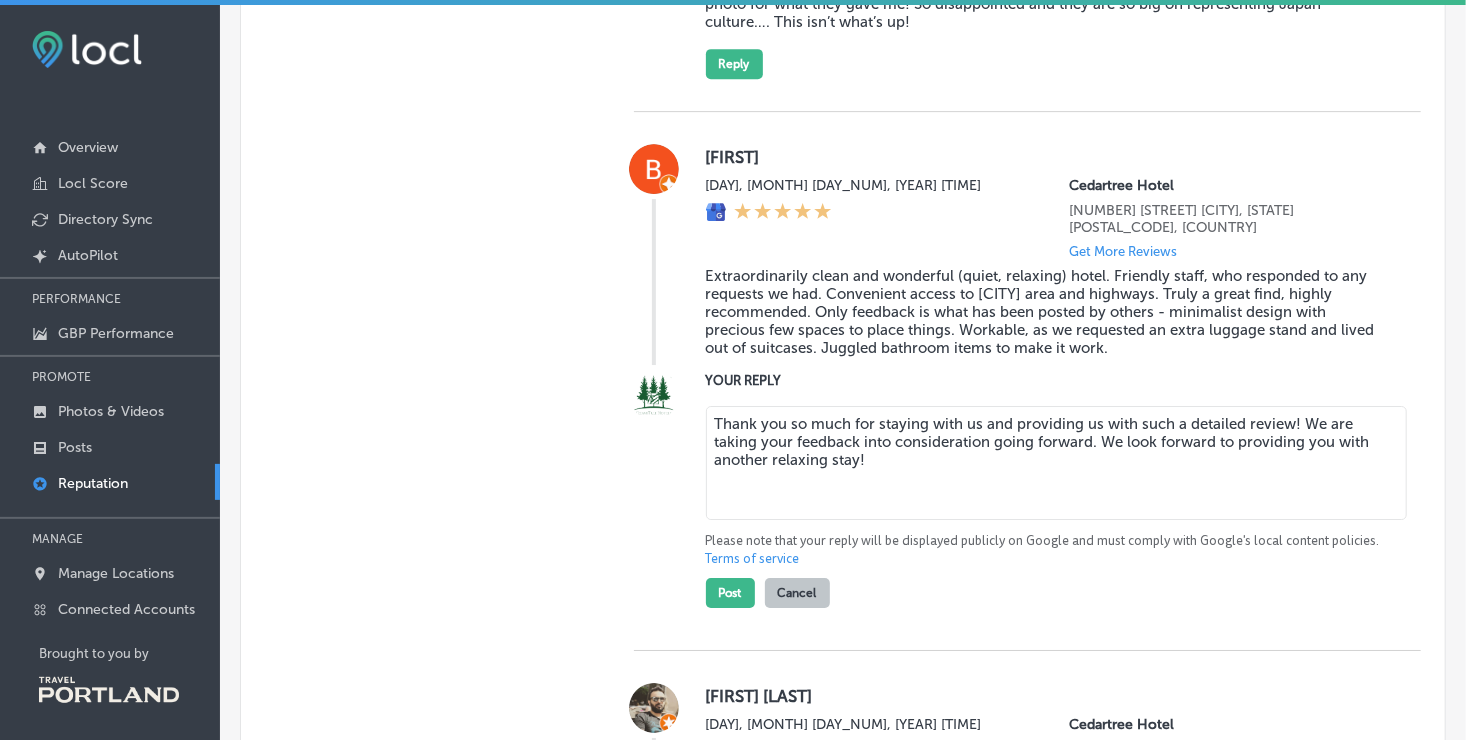 click on "Thank you so much for staying with us and providing us with such a detailed review! We are taking your feedback into consideration going forward. We look forward to providing you with another relaxing stay!" at bounding box center (1056, 463) 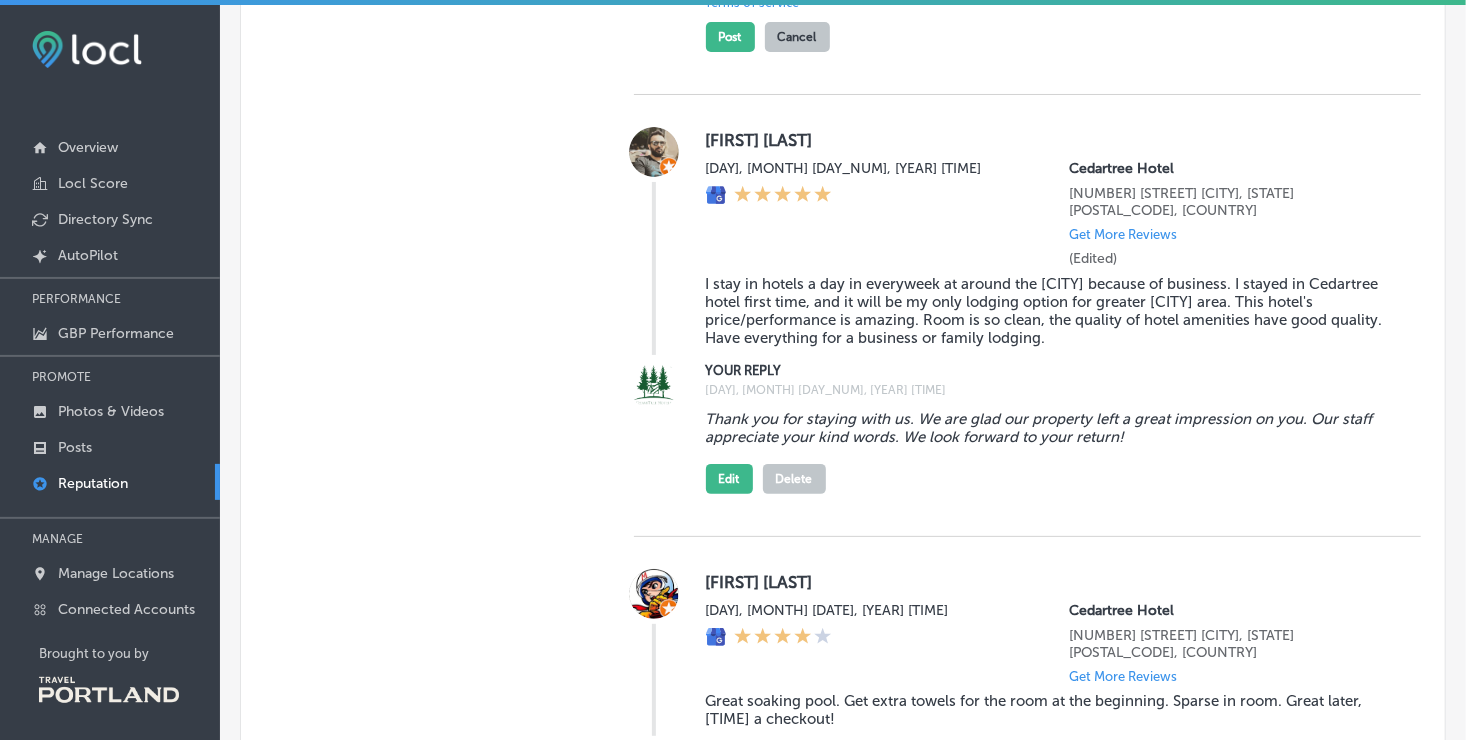 scroll, scrollTop: 3836, scrollLeft: 0, axis: vertical 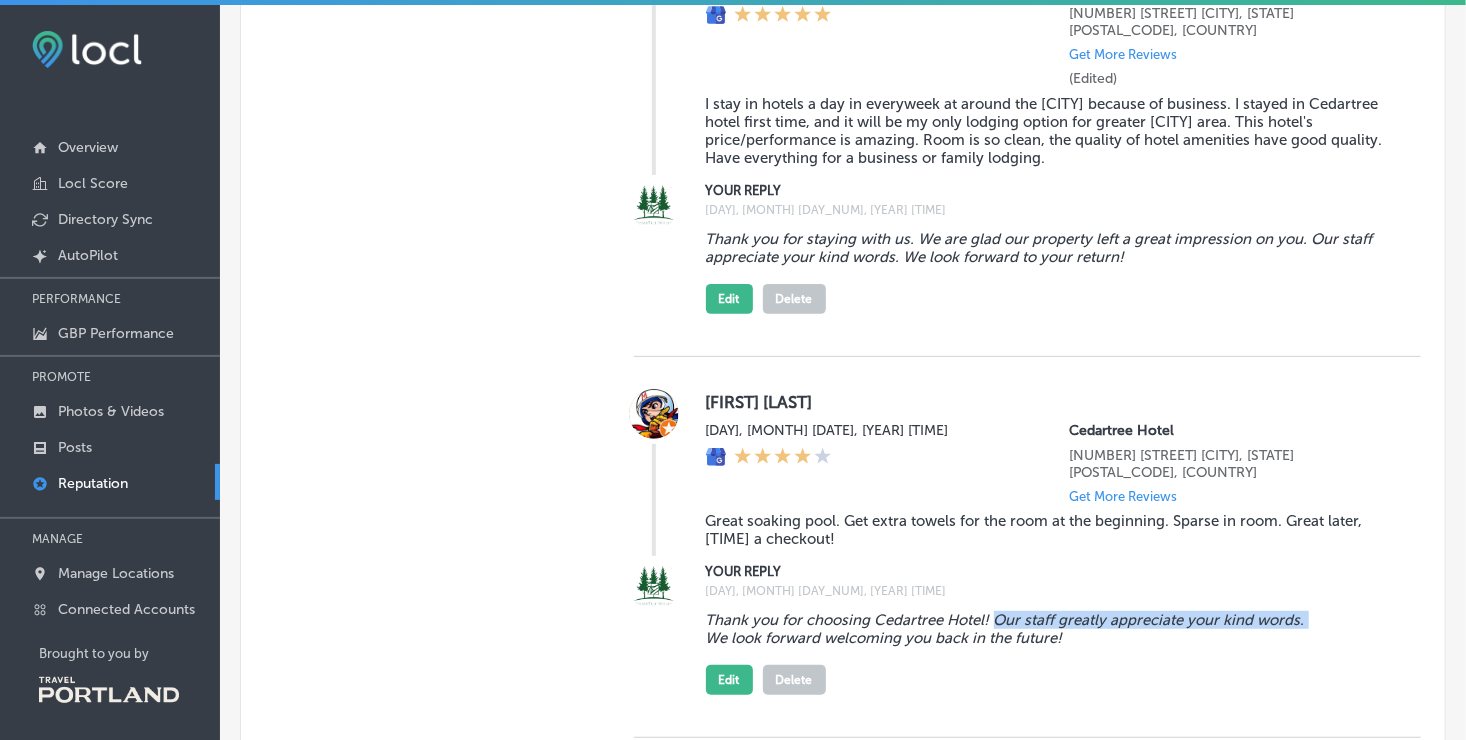 drag, startPoint x: 989, startPoint y: 640, endPoint x: 1309, endPoint y: 639, distance: 320.00156 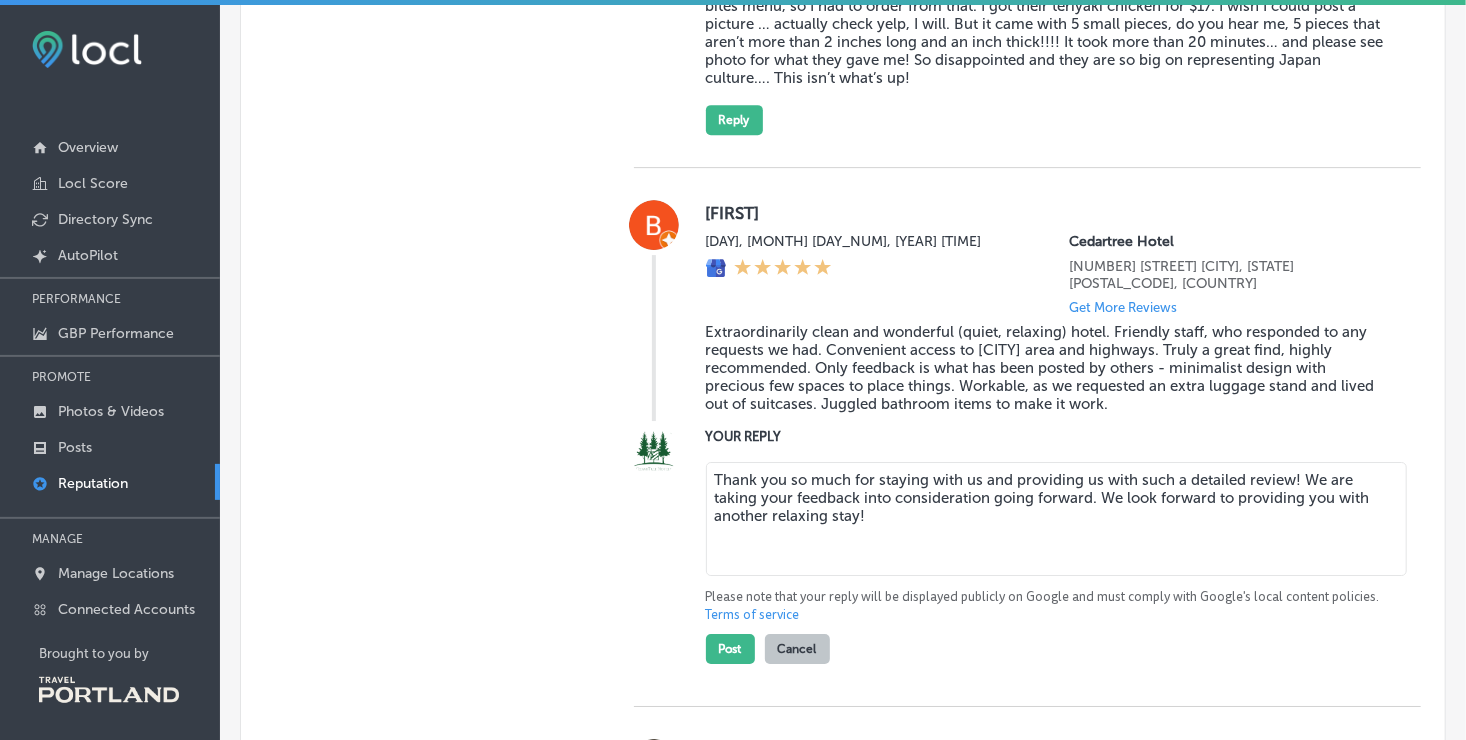 scroll, scrollTop: 3056, scrollLeft: 0, axis: vertical 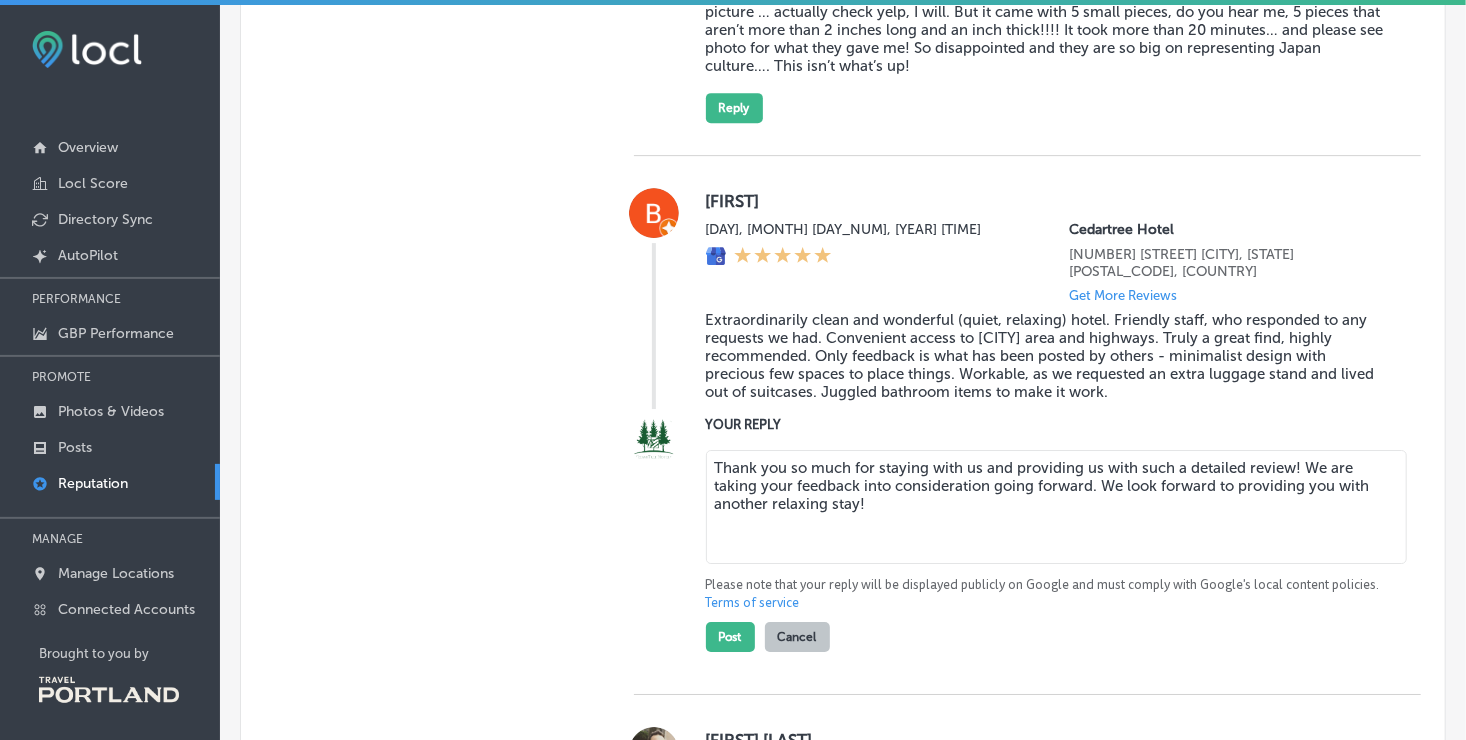 click on "Thank you so much for staying with us and providing us with such a detailed review! We are taking your feedback into consideration going forward. We look forward to providing you with another relaxing stay!" at bounding box center [1056, 507] 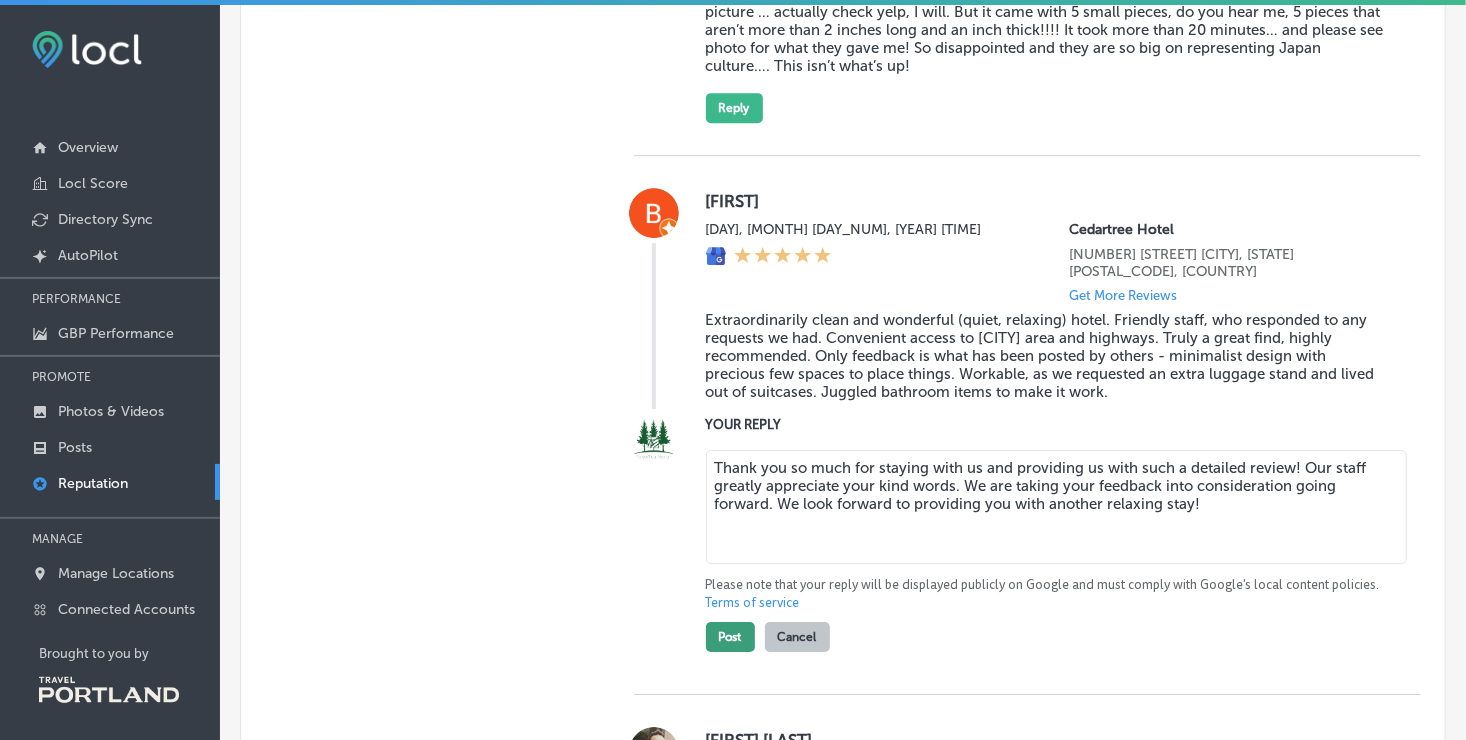 type on "Thank you so much for staying with us and providing us with such a detailed review! Our staff greatly appreciate your kind words. We are taking your feedback into consideration going forward. We look forward to providing you with another relaxing stay!" 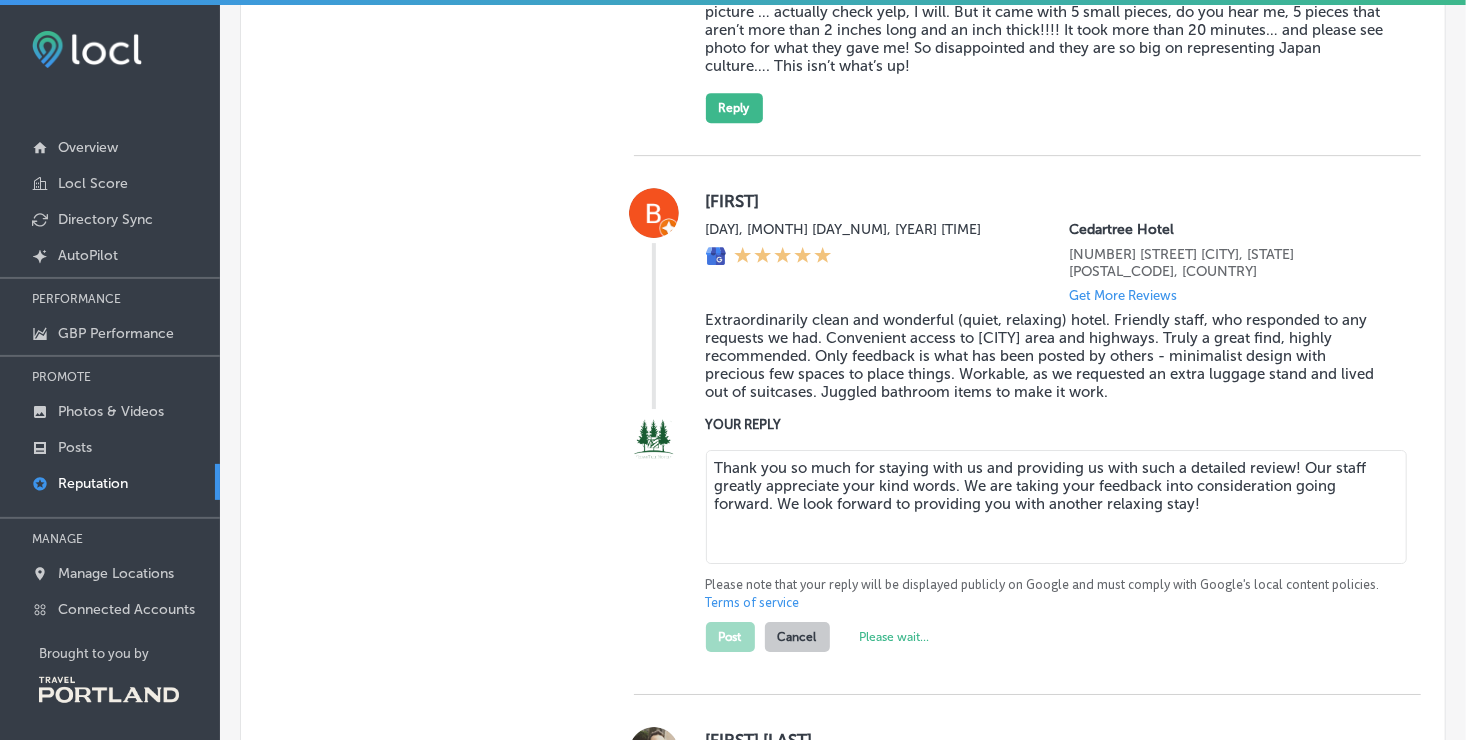 type on "x" 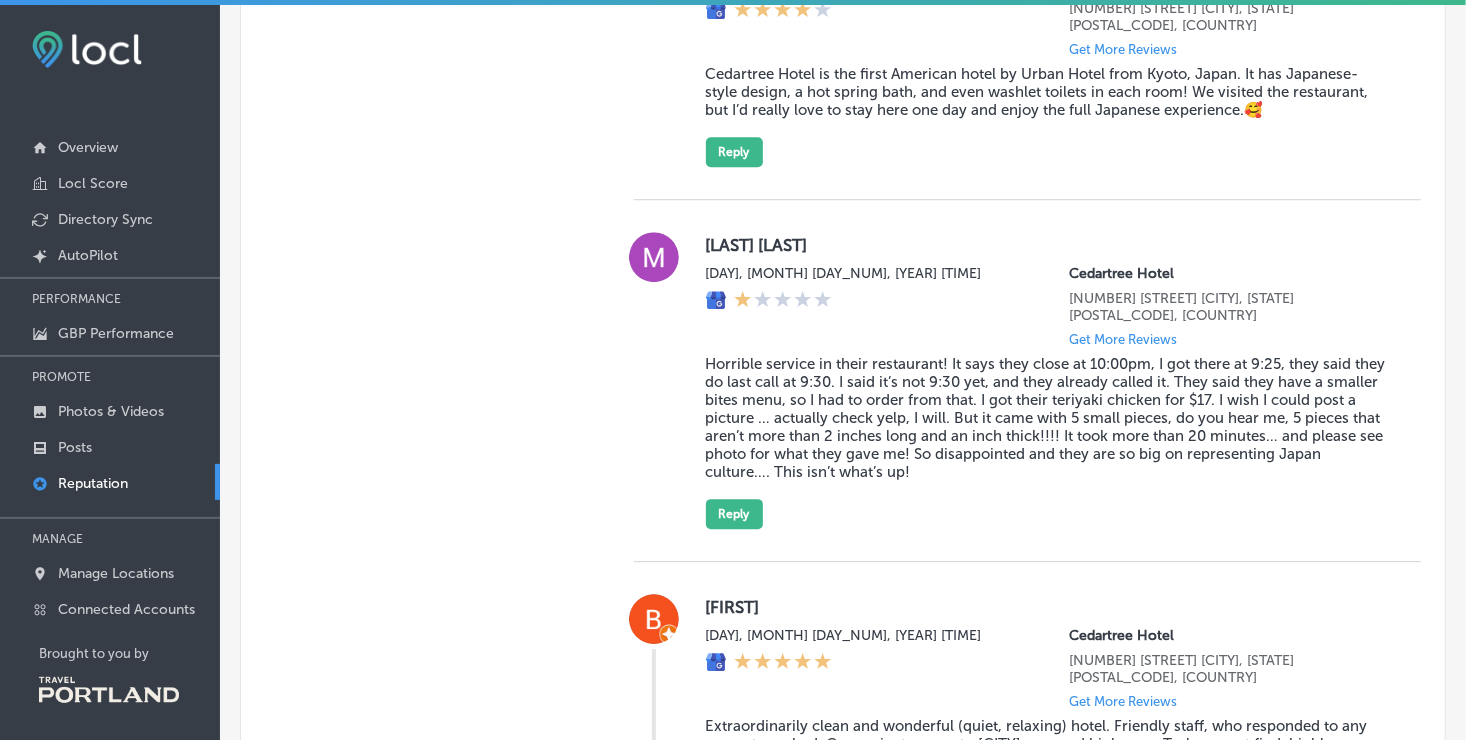 scroll, scrollTop: 2584, scrollLeft: 0, axis: vertical 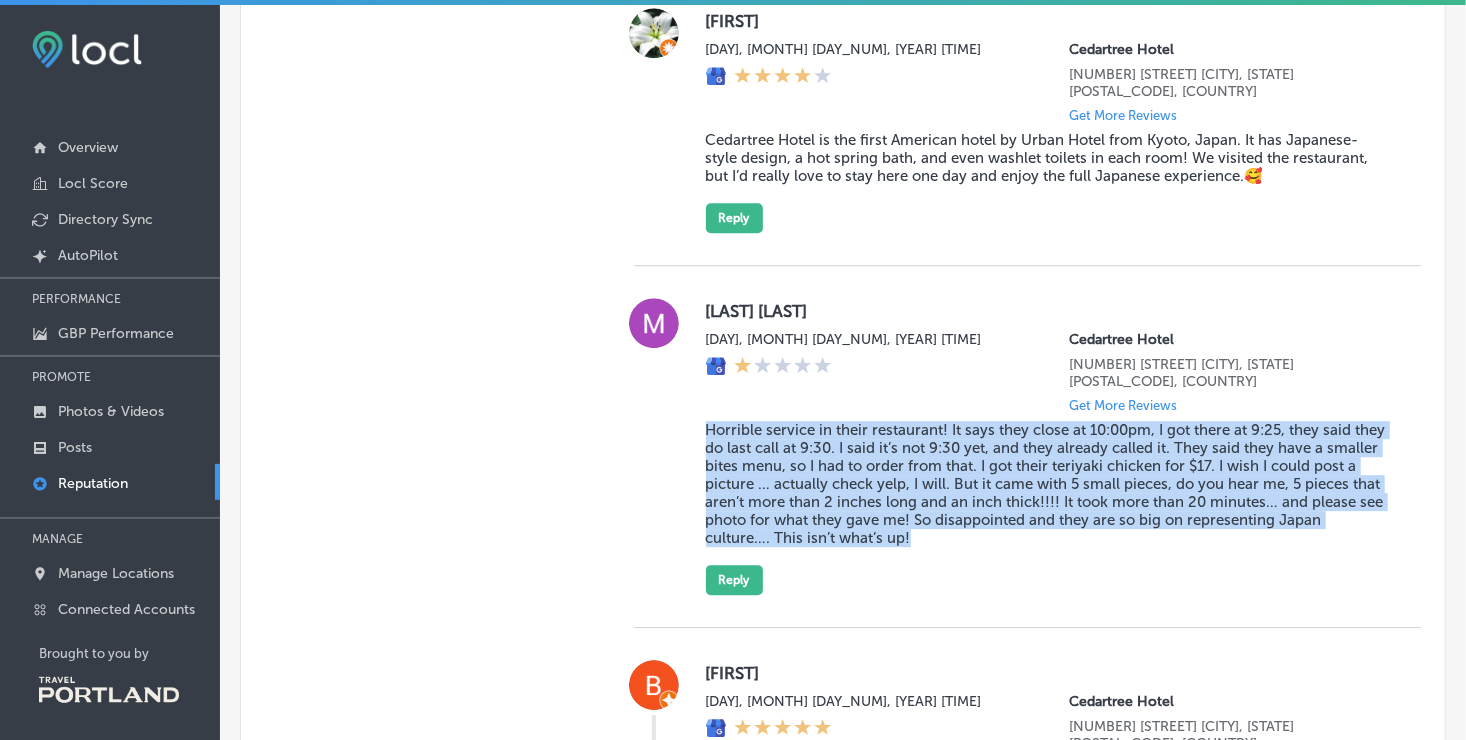 drag, startPoint x: 704, startPoint y: 442, endPoint x: 1044, endPoint y: 564, distance: 361.22568 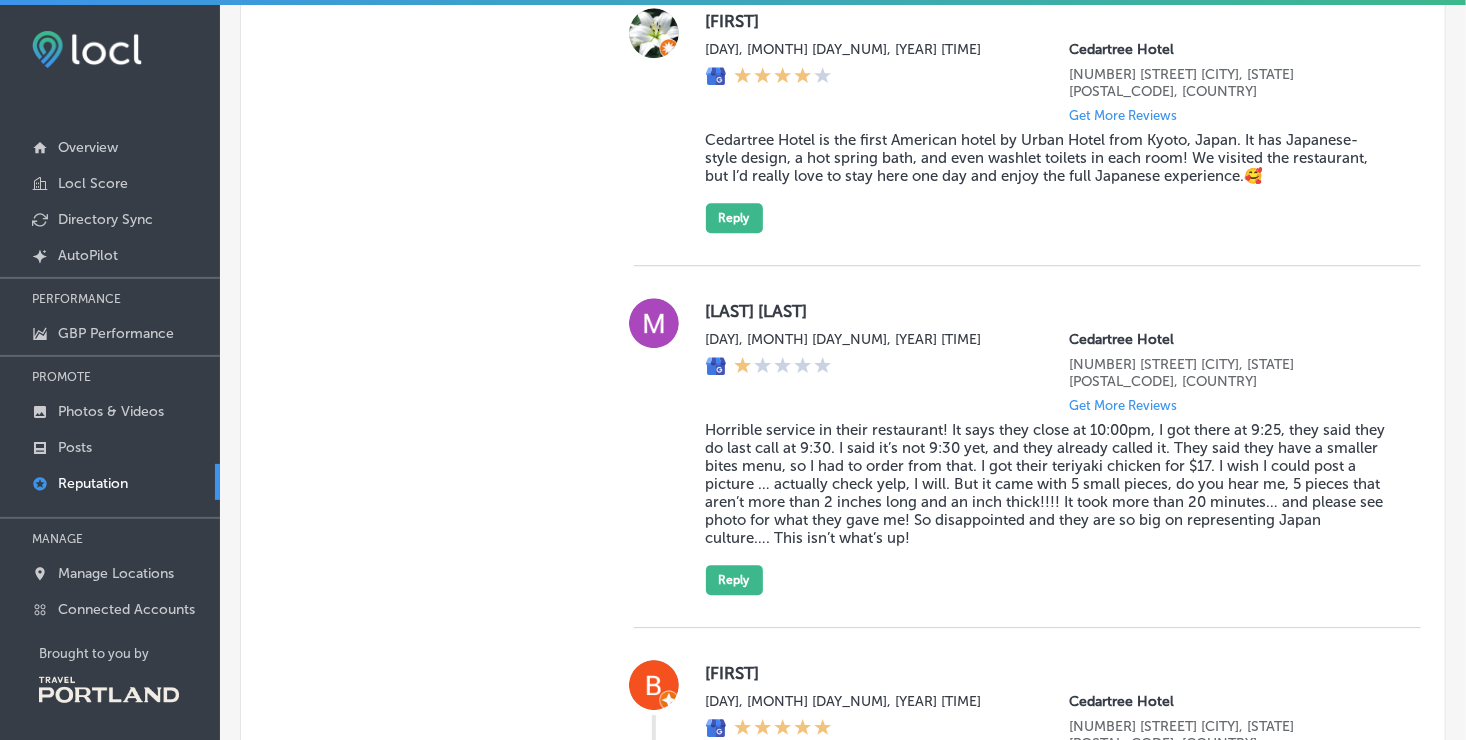 click on "[DAY], [MONTH] [DATE], [YEAR] [TIME] [BRAND] [NUMBER] [STREET] [CITY], [STATE] [POSTAL_CODE], [COUNTRY] Get More Reviews" at bounding box center [1047, 372] 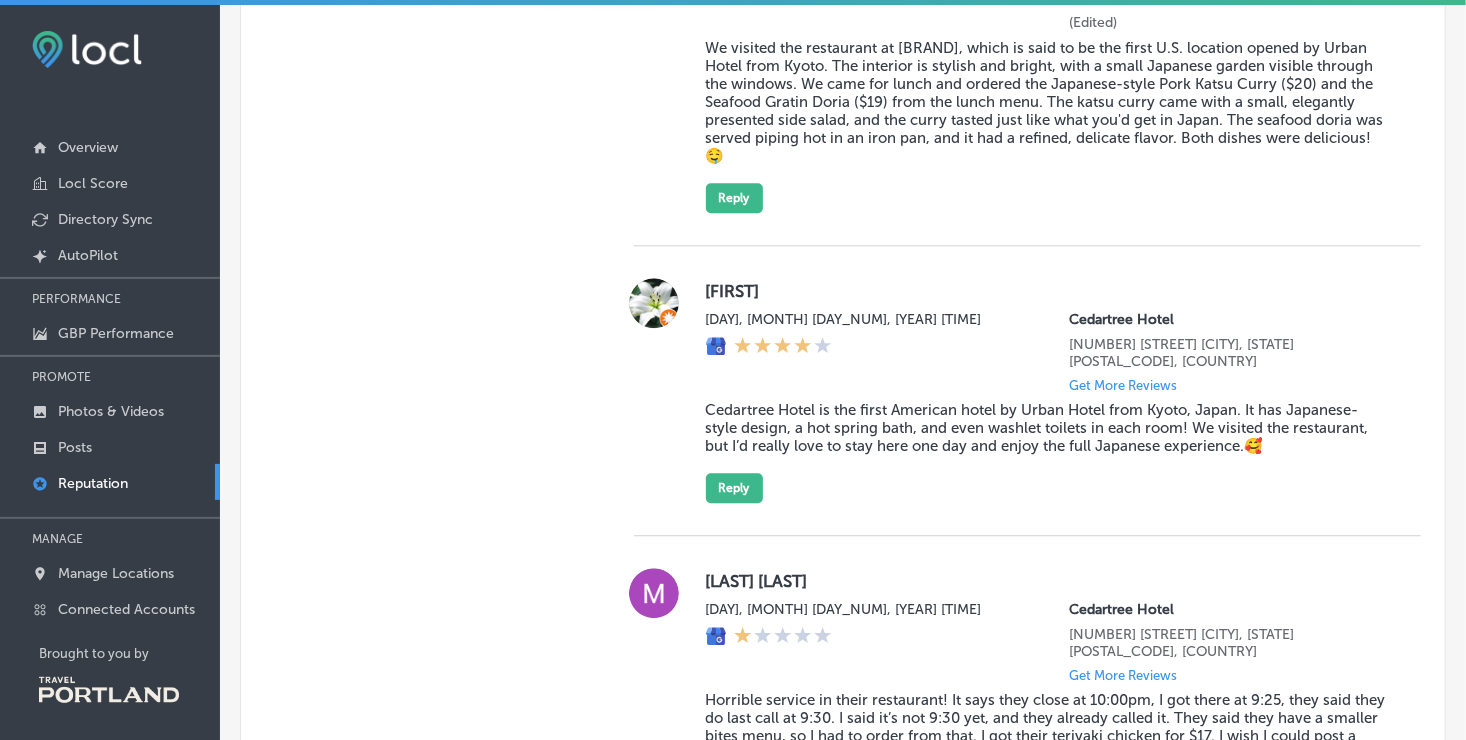 scroll, scrollTop: 2312, scrollLeft: 0, axis: vertical 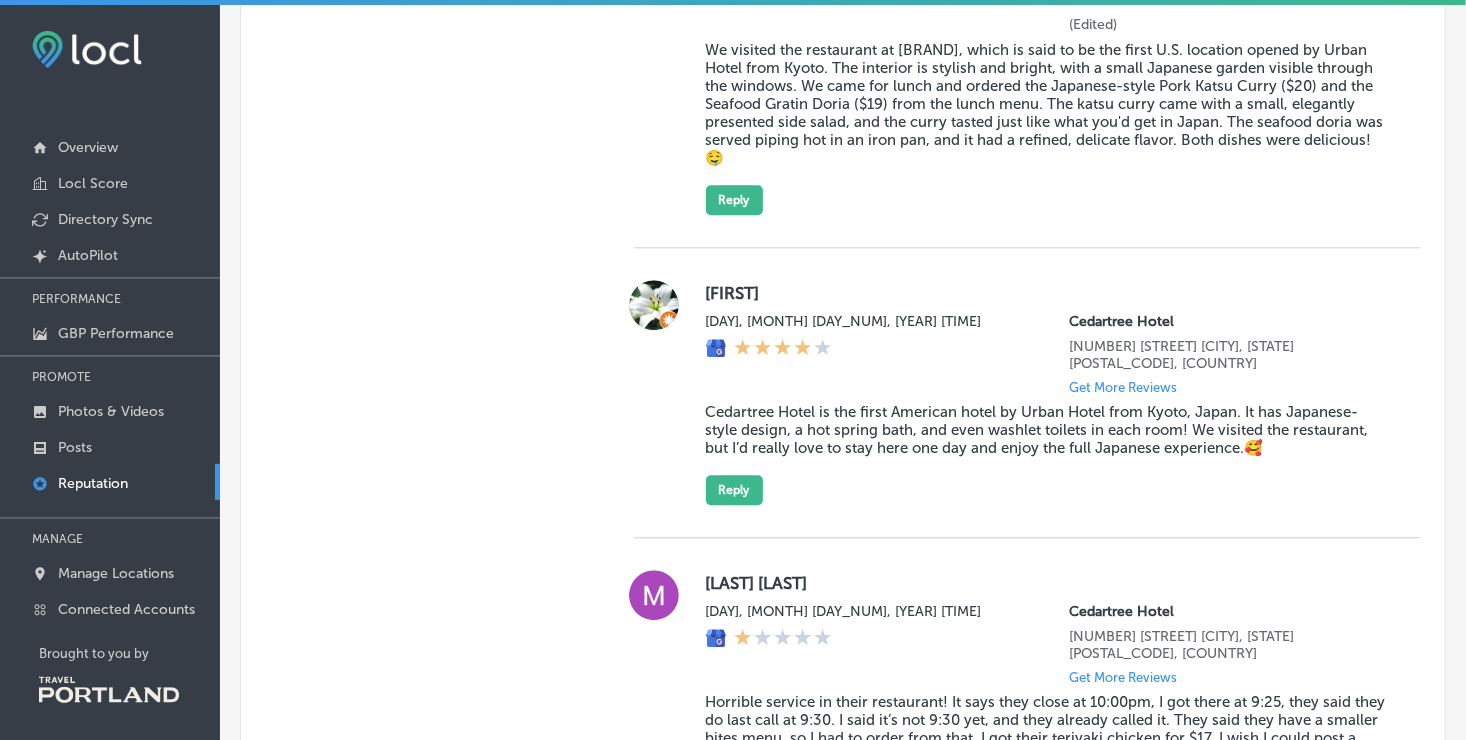 drag, startPoint x: 700, startPoint y: 410, endPoint x: 965, endPoint y: 474, distance: 272.61877 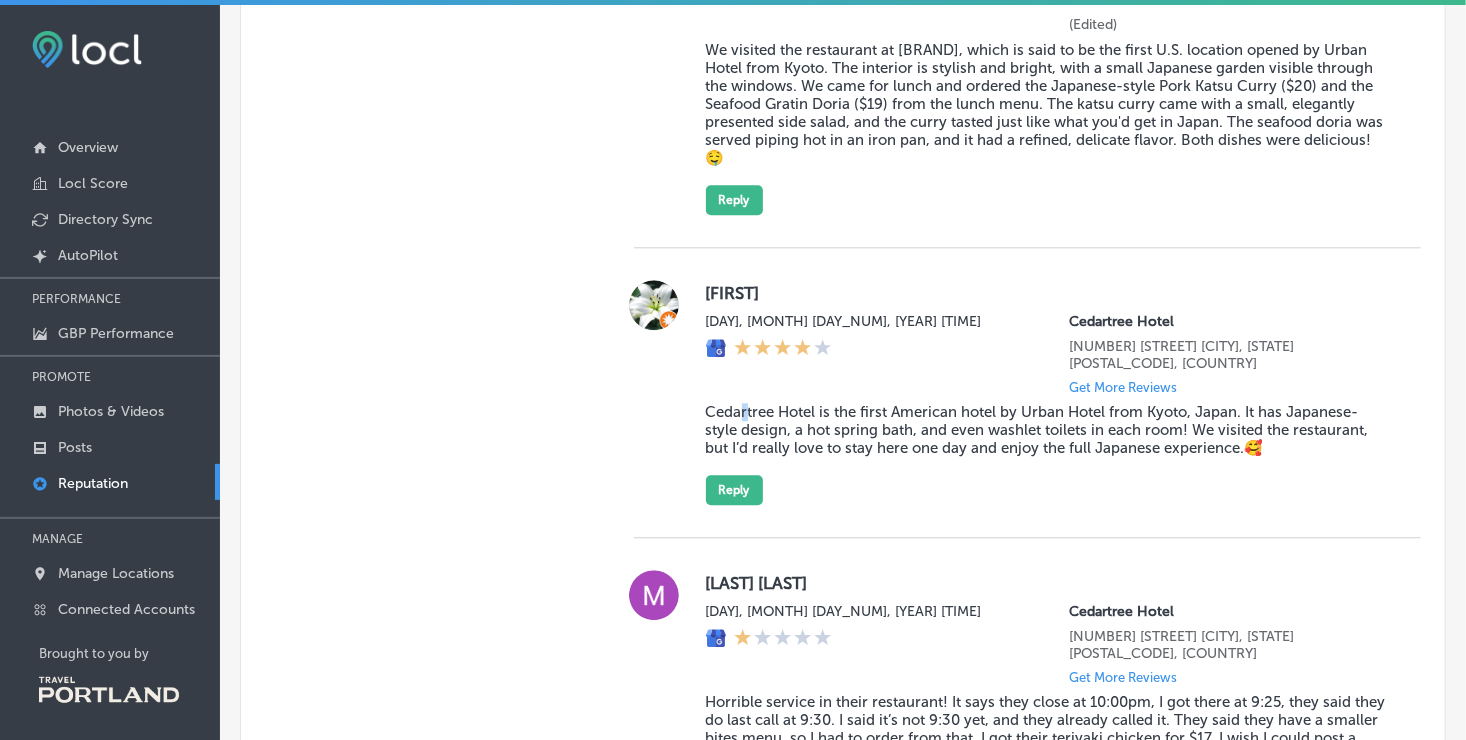 drag, startPoint x: 965, startPoint y: 474, endPoint x: 740, endPoint y: 409, distance: 234.20078 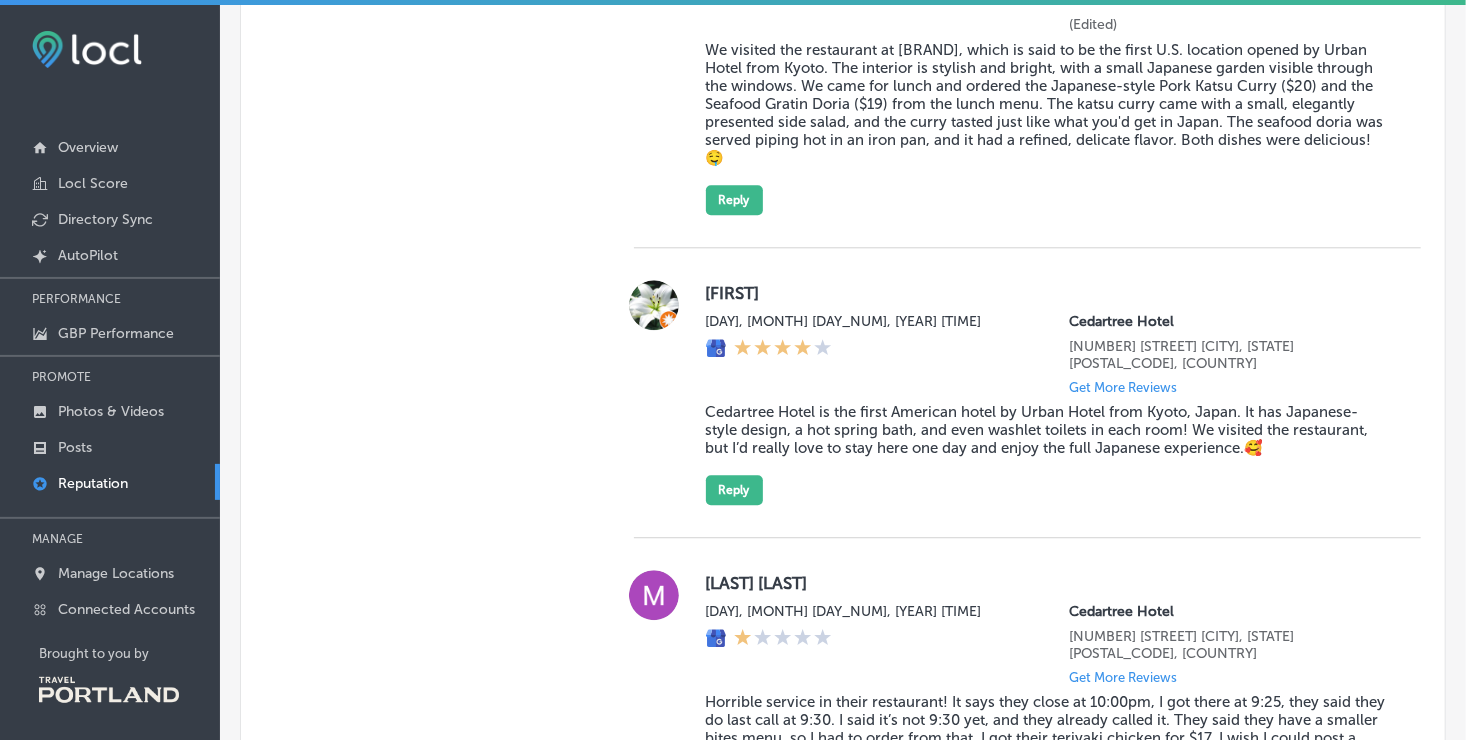 drag, startPoint x: 740, startPoint y: 409, endPoint x: 744, endPoint y: 394, distance: 15.524175 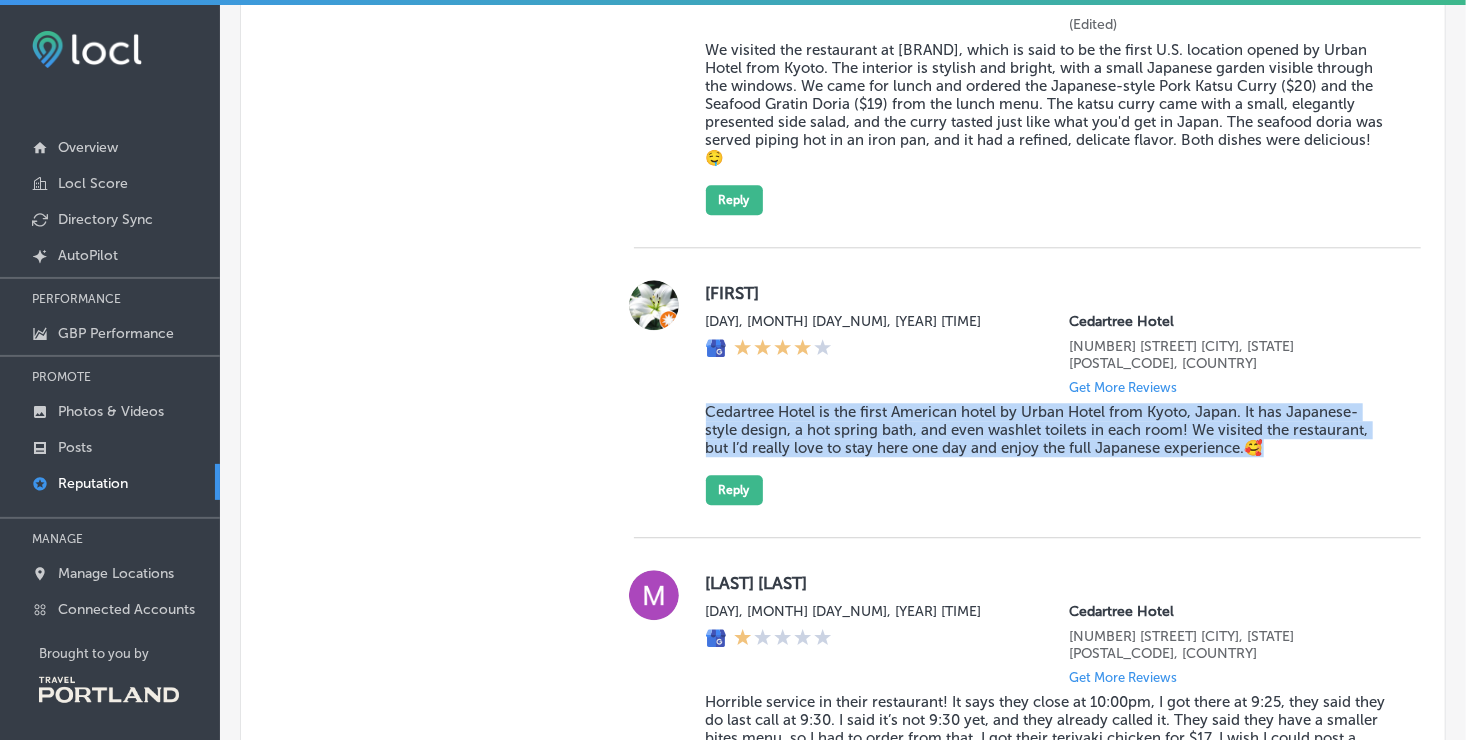 drag, startPoint x: 702, startPoint y: 410, endPoint x: 1280, endPoint y: 452, distance: 579.5239 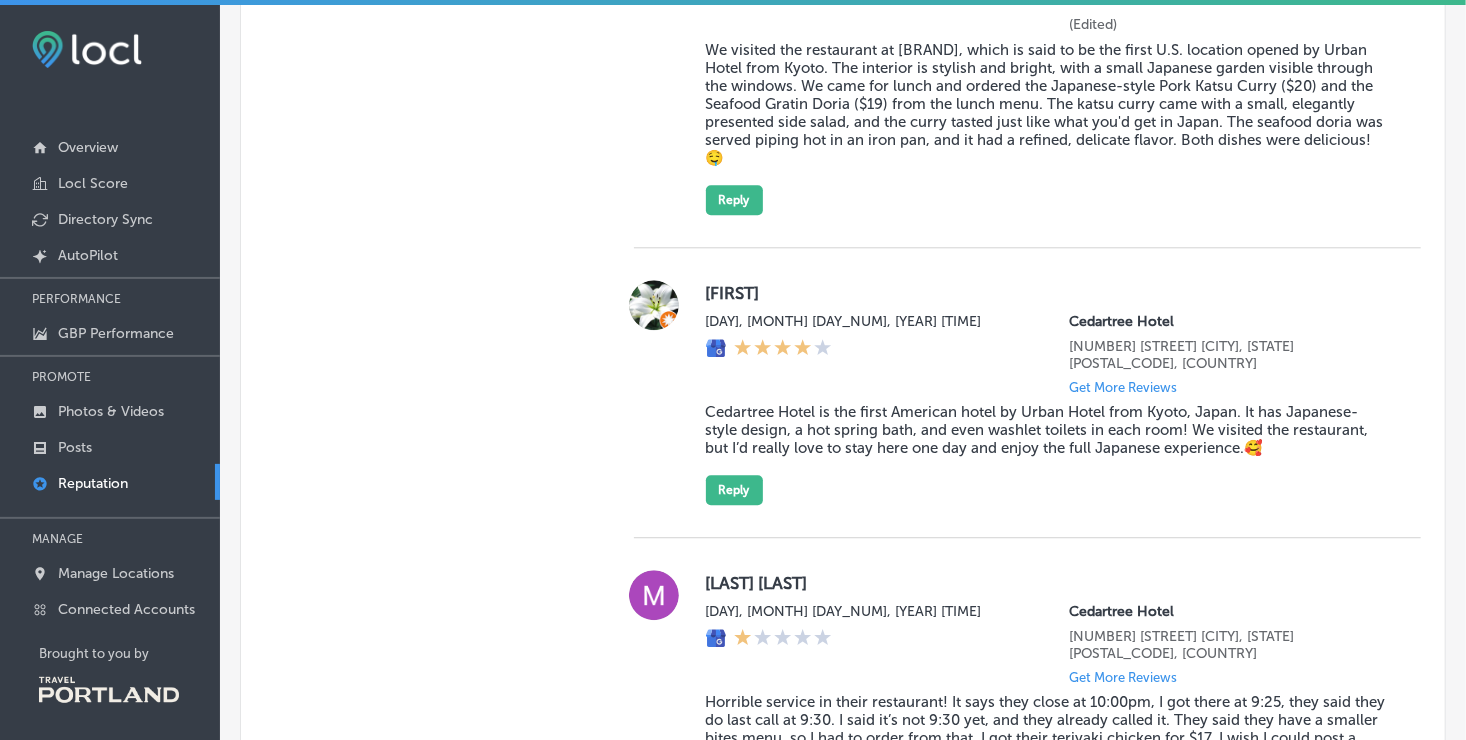 click on "[FIRST]   [DAY], [MONTH] [DAY_NUM], [YEAR] [TIME] Waterfalls Restaurant & Bar [NUMBER] [STREET] [CITY], [STATE] [POSTAL_CODE], [COUNTRY] Get More Reviews (Edited) We visited the restaurant at Cedartree Hotel, which is said to be the first U.S. location opened by Urban Hotel from Kyoto. The interior is stylish and bright, with a small Japanese garden visible through the windows.
We came for lunch and ordered the Japanese-style Pork Katsu Curry ($20) and the Seafood Gratin Doria ($19) from the lunch menu. The katsu curry came with a small, elegantly presented side salad, and the curry tasted just like what you'd get in Japan. The seafood doria was served piping hot in an iron pan, and it had a refined, delicate flavor. Both dishes were delicious!🤤 Reply" at bounding box center [1027, 54] 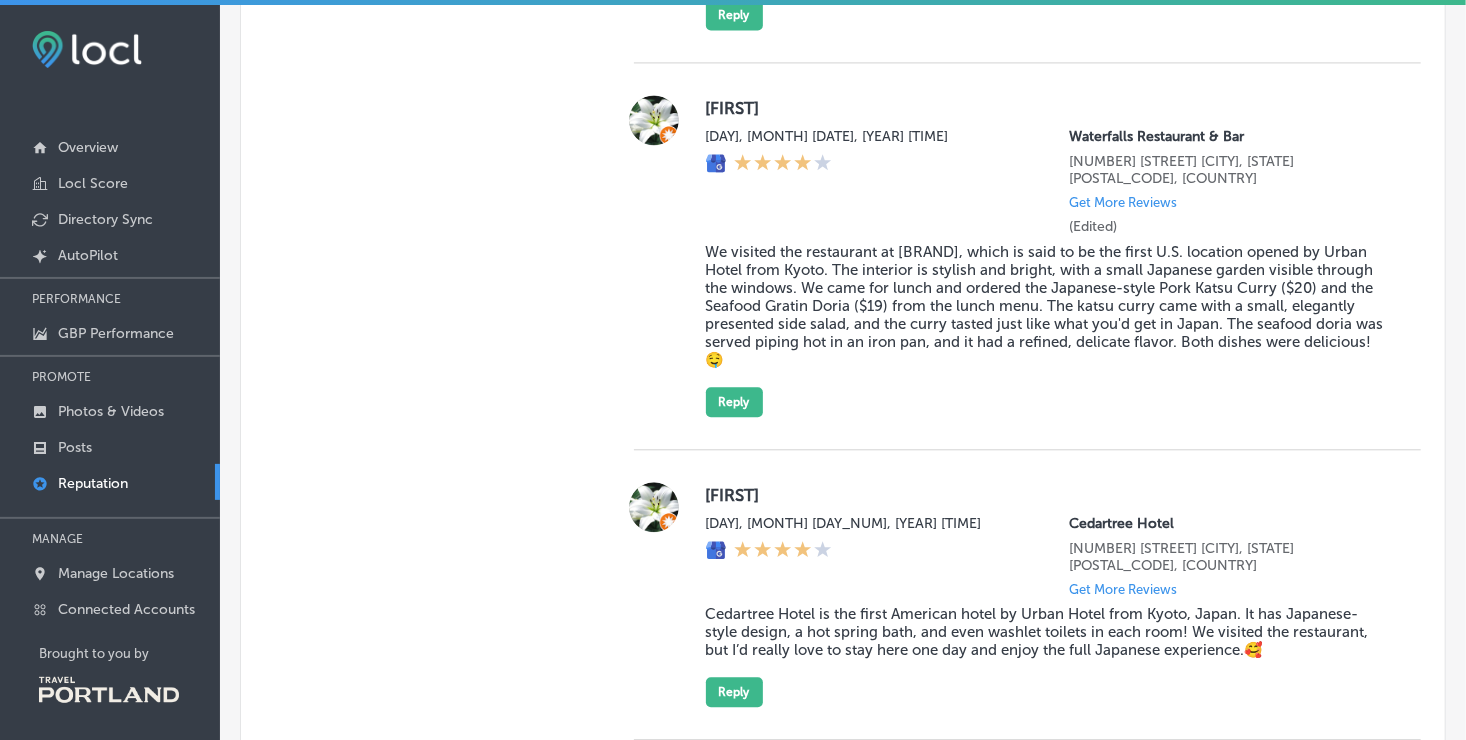 scroll, scrollTop: 2108, scrollLeft: 0, axis: vertical 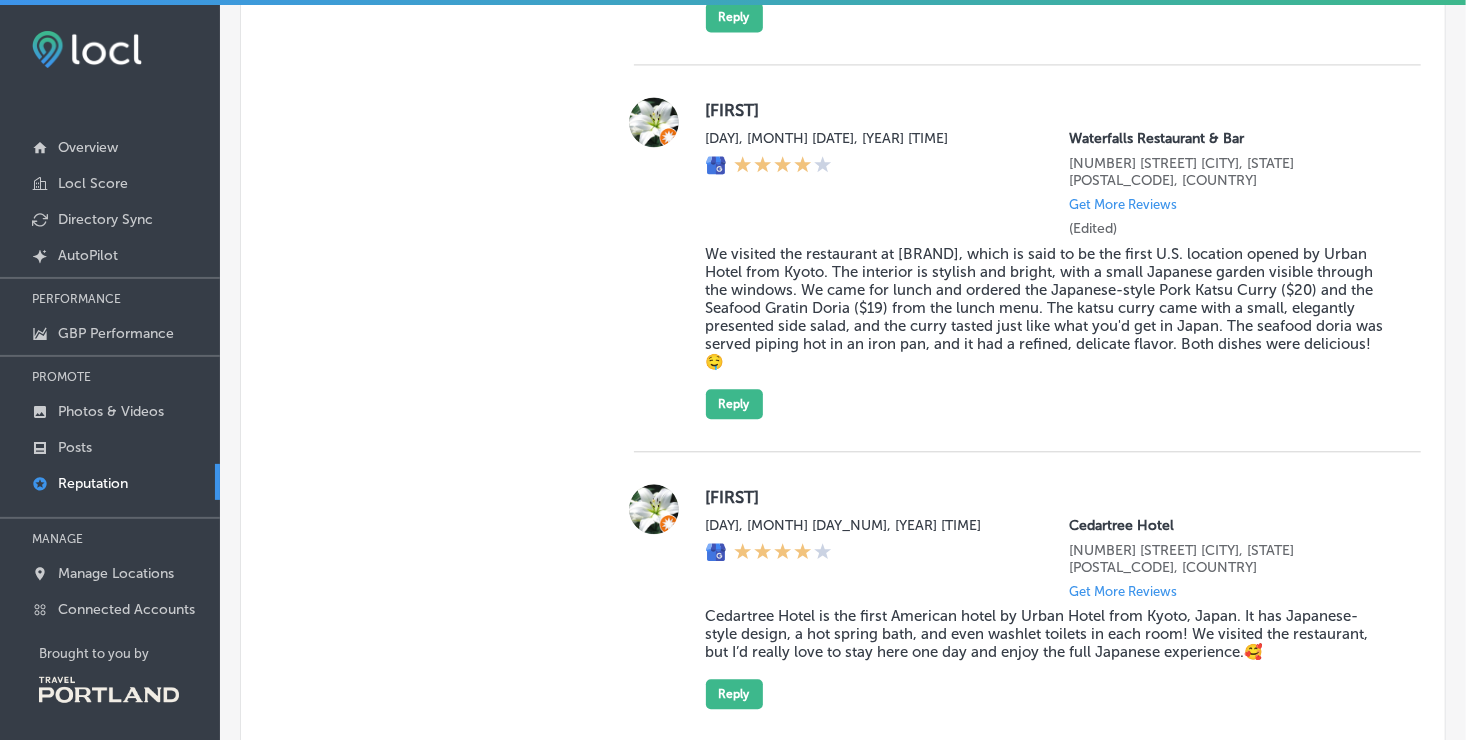 drag, startPoint x: 705, startPoint y: 248, endPoint x: 1341, endPoint y: 365, distance: 646.67224 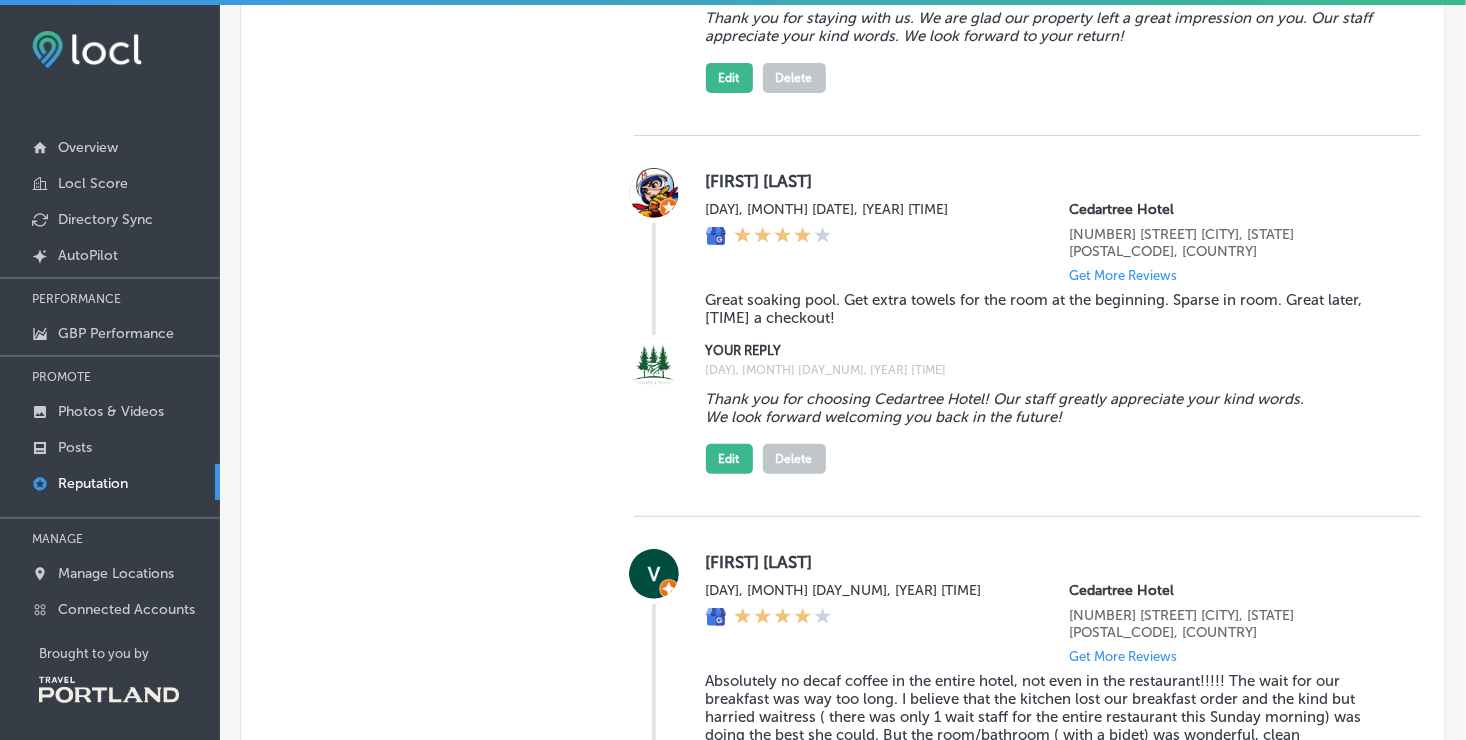 scroll, scrollTop: 3976, scrollLeft: 0, axis: vertical 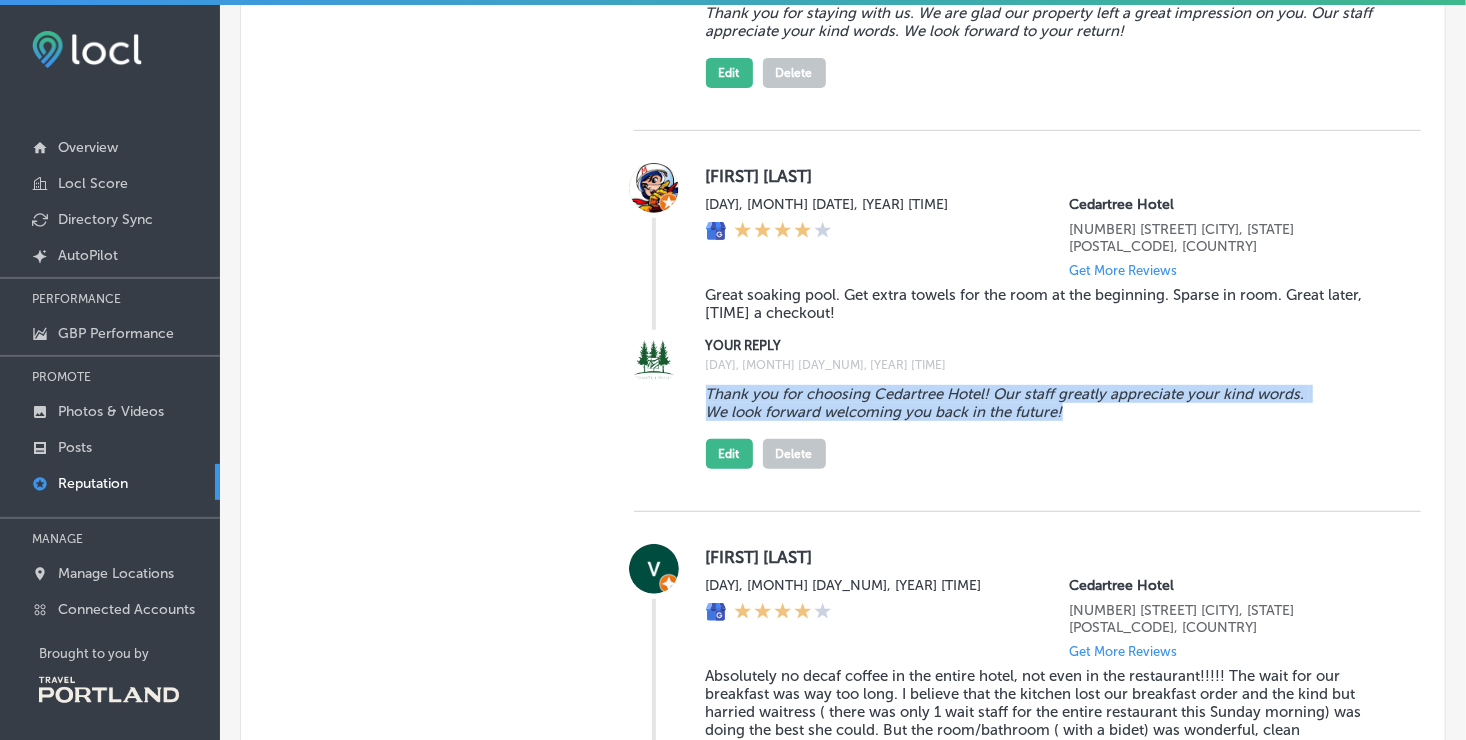 drag, startPoint x: 704, startPoint y: 413, endPoint x: 1097, endPoint y: 435, distance: 393.6153 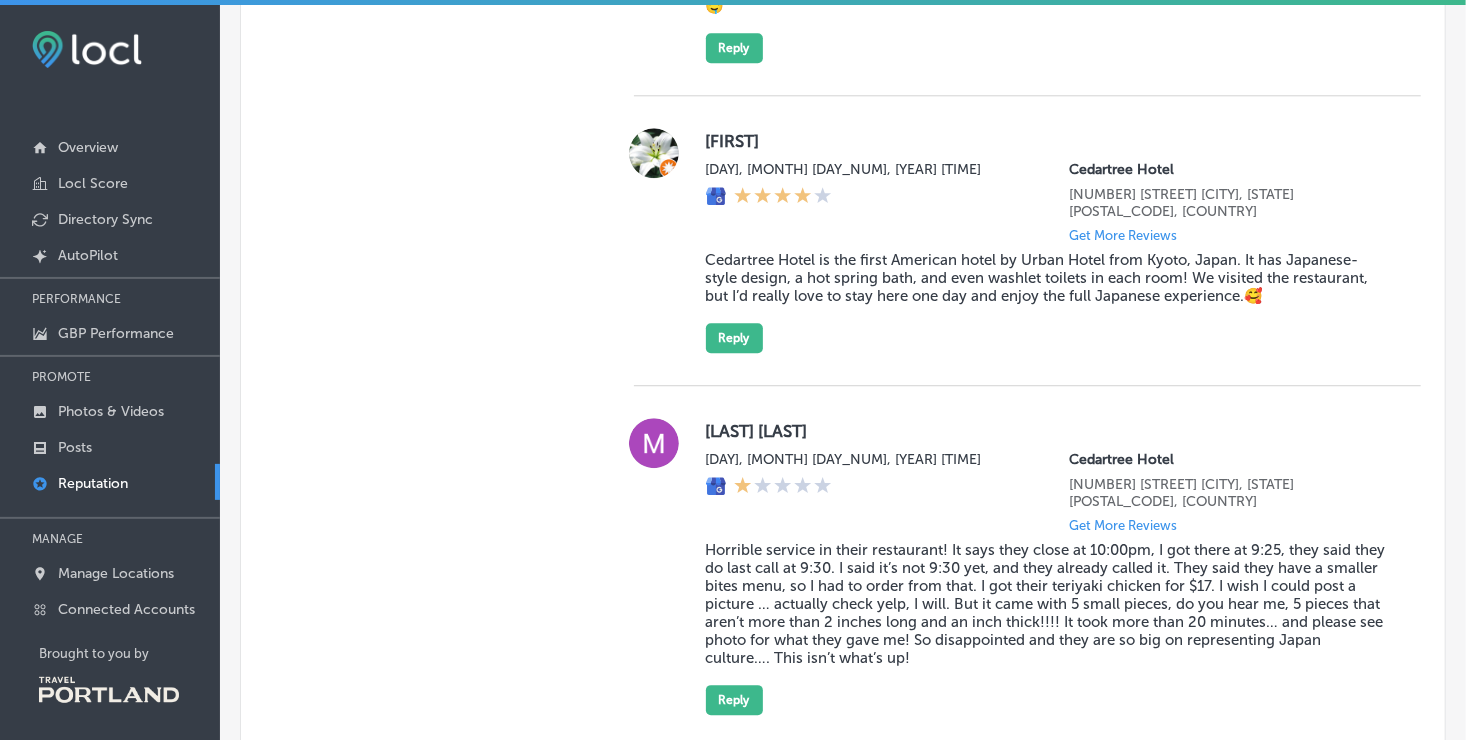 scroll, scrollTop: 2456, scrollLeft: 0, axis: vertical 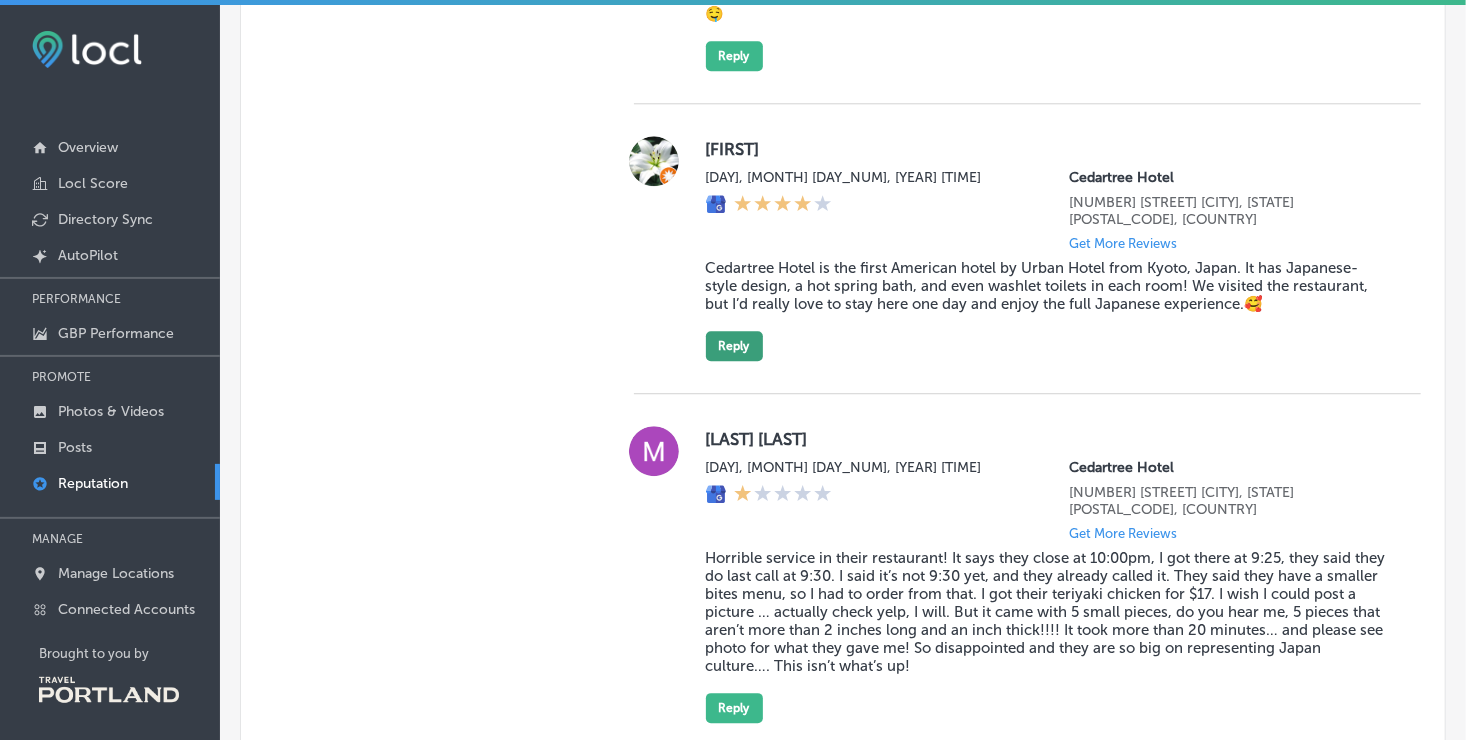 click on "Reply" at bounding box center (734, 346) 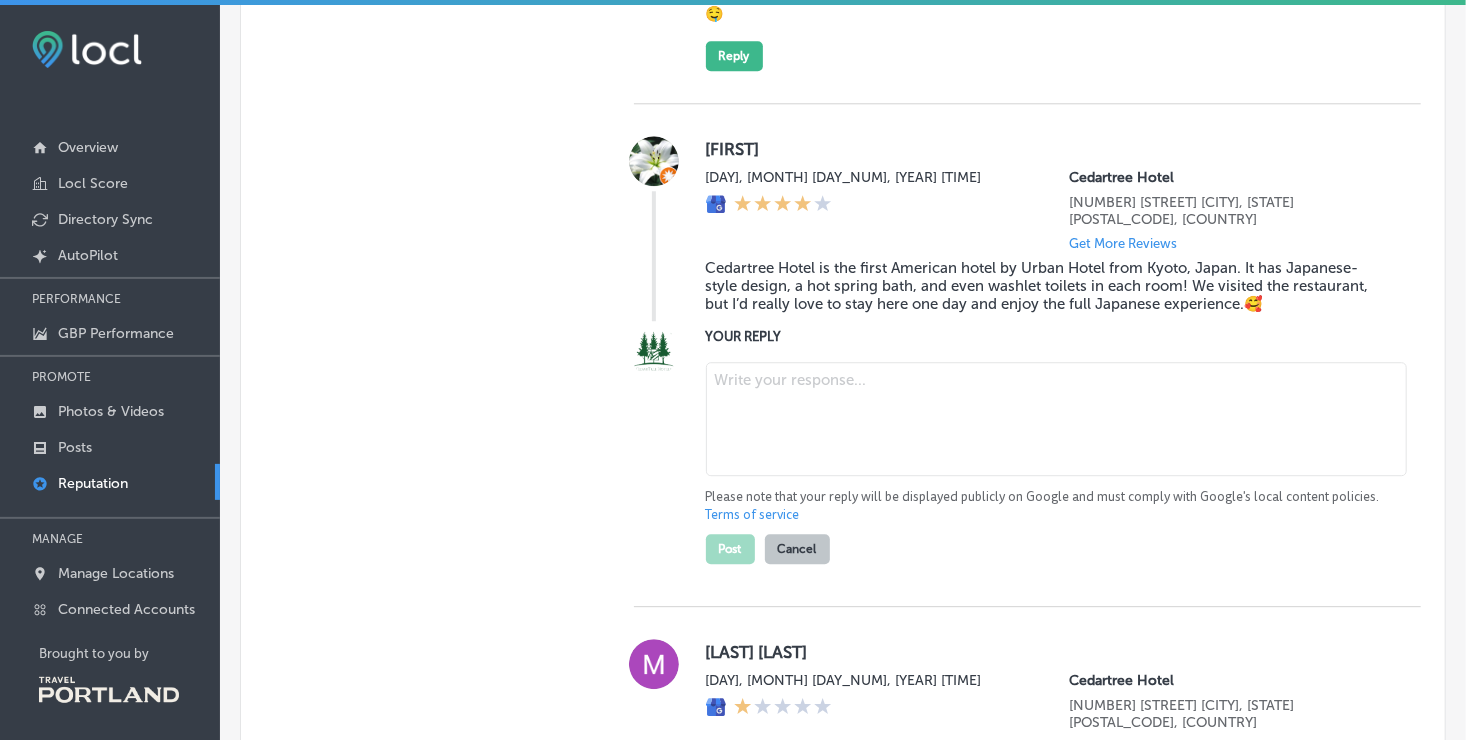 click at bounding box center [1056, 419] 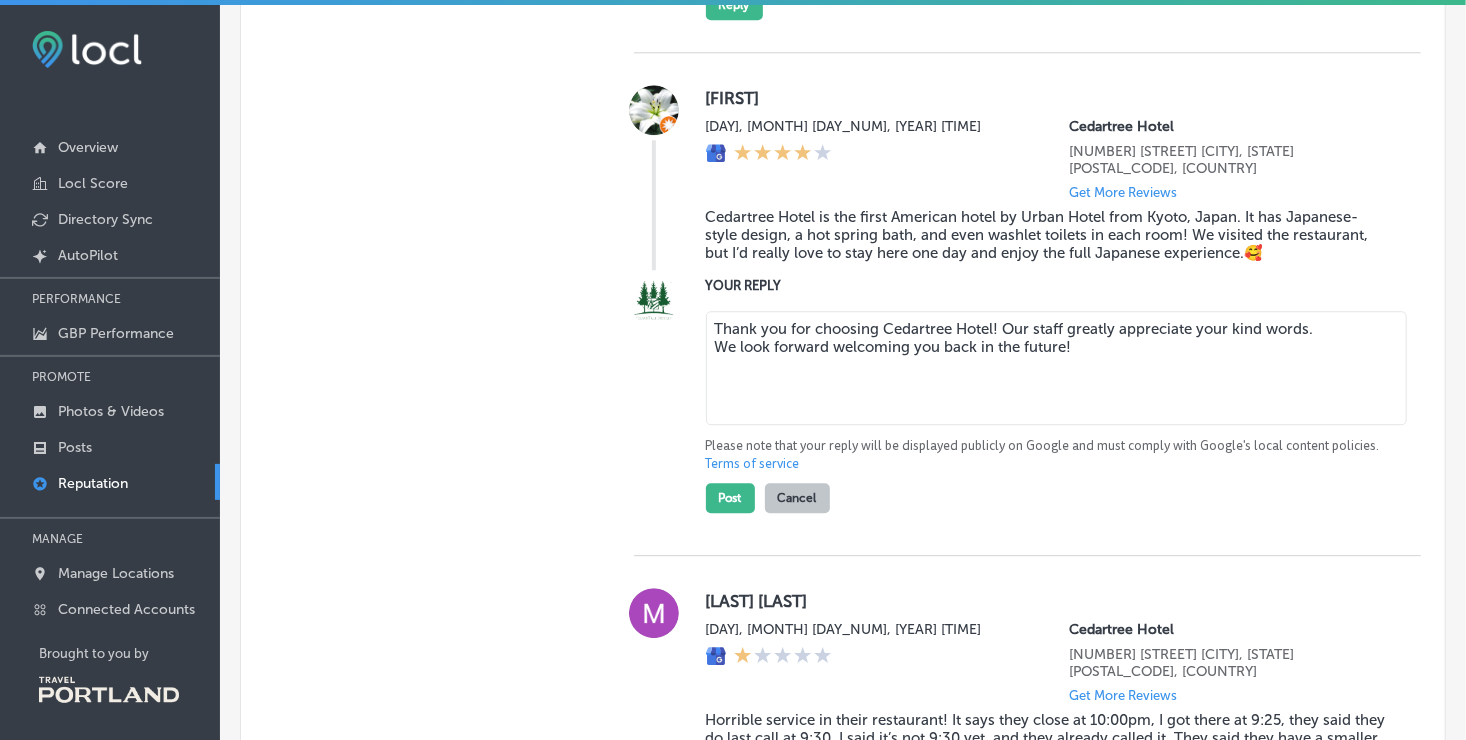 scroll, scrollTop: 2467, scrollLeft: 0, axis: vertical 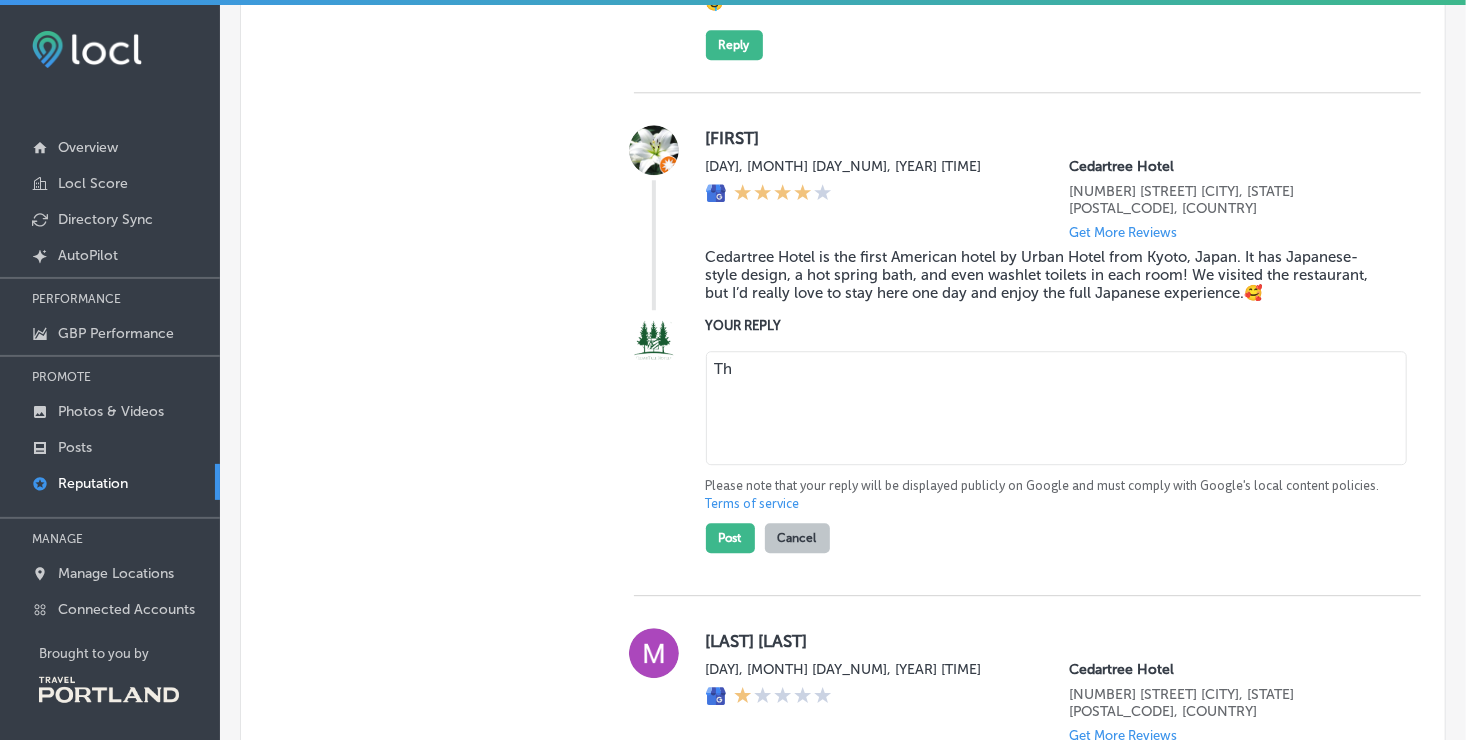 type on "T" 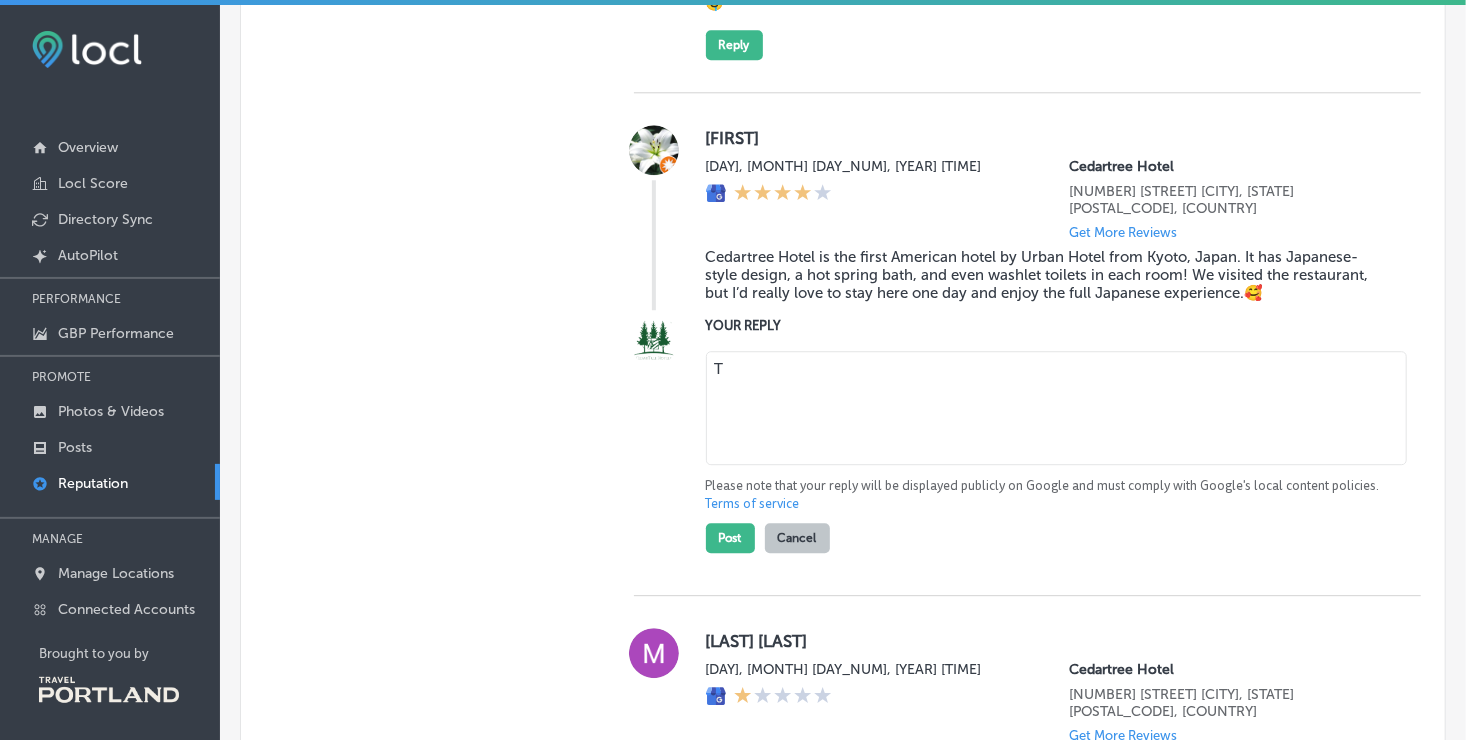 type 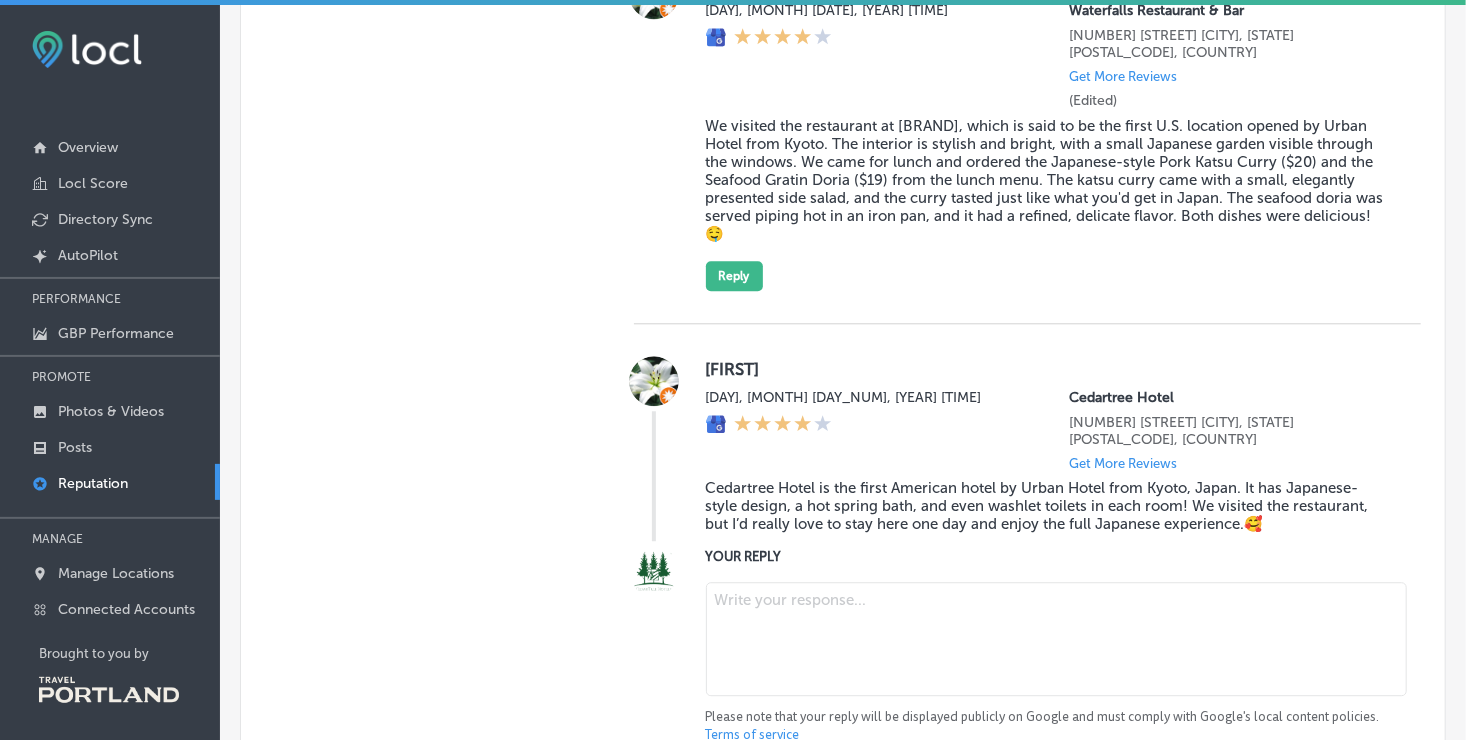 scroll, scrollTop: 2234, scrollLeft: 0, axis: vertical 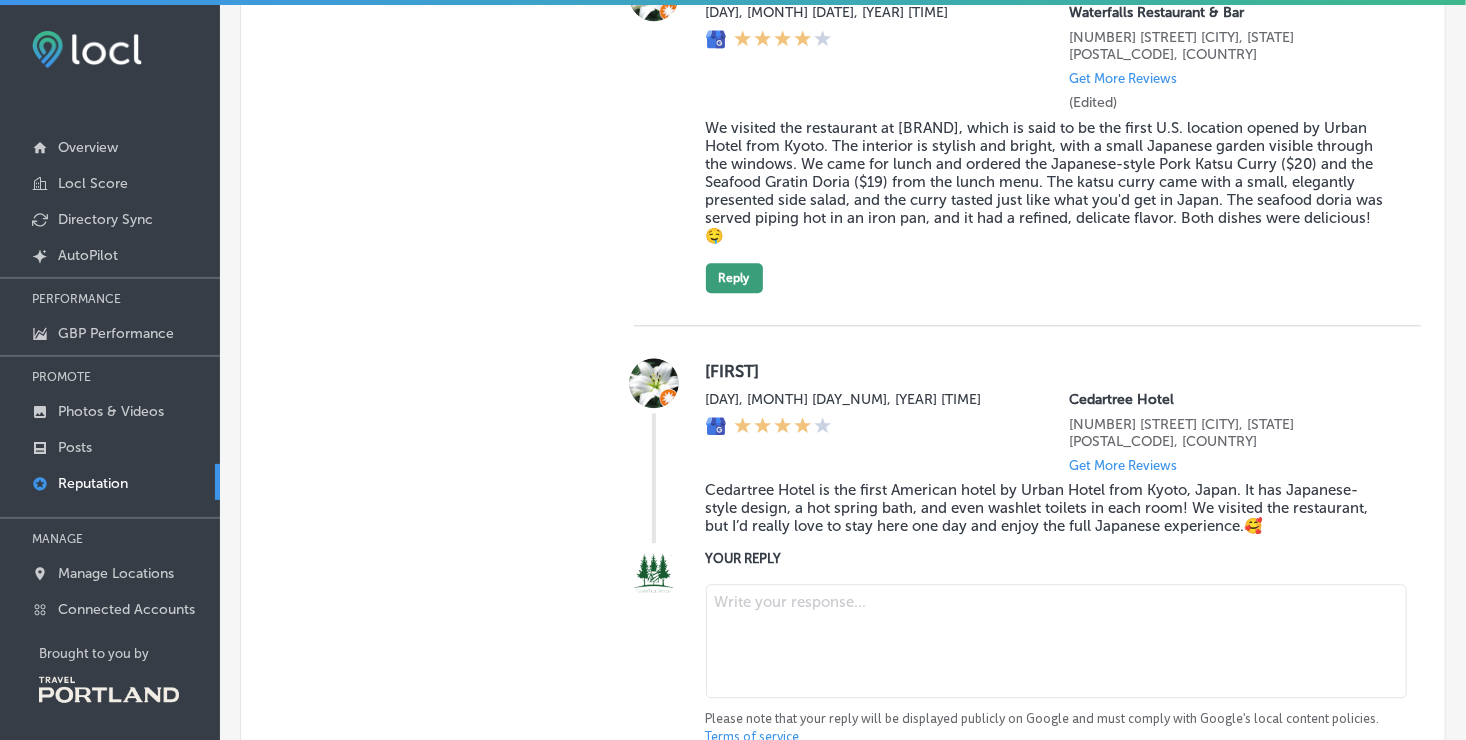 click on "Reply" at bounding box center (734, 278) 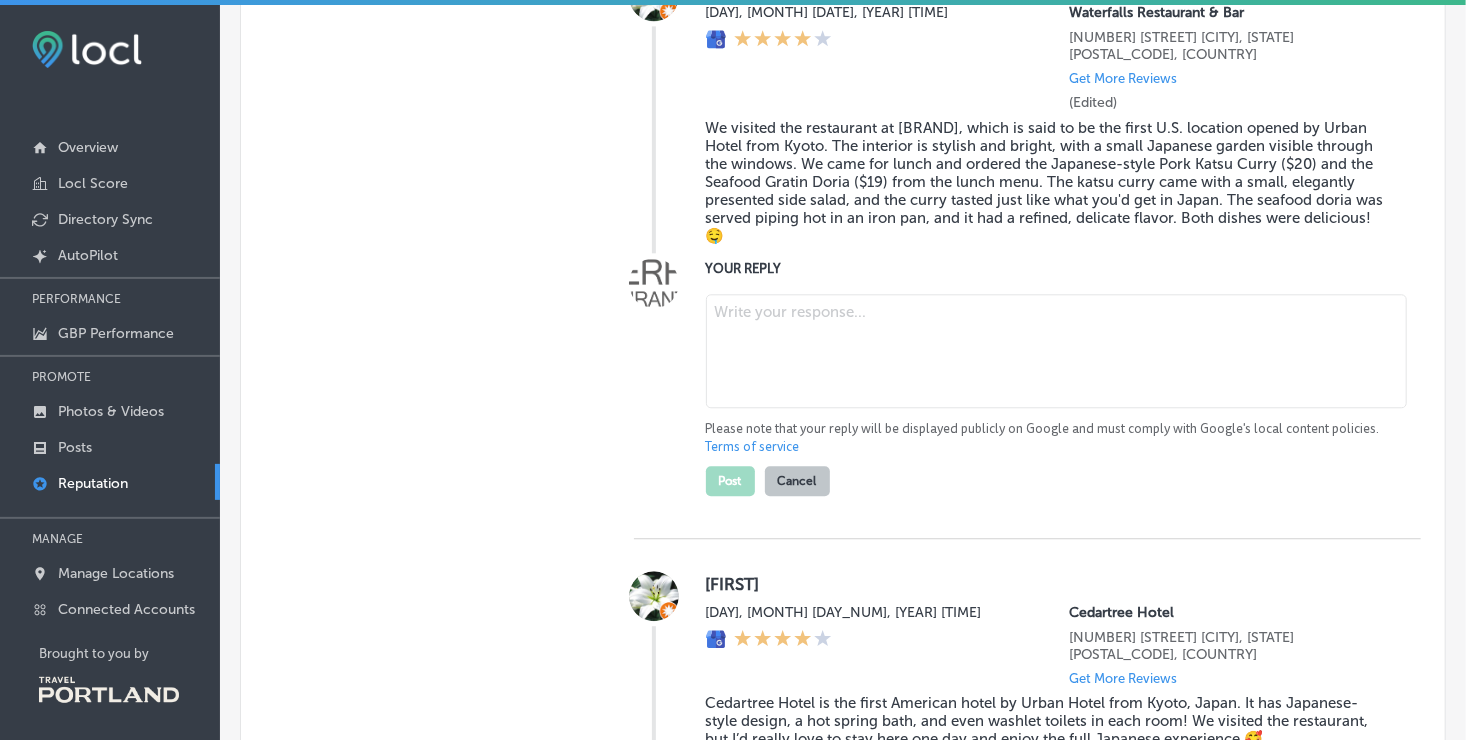 click at bounding box center (1056, 351) 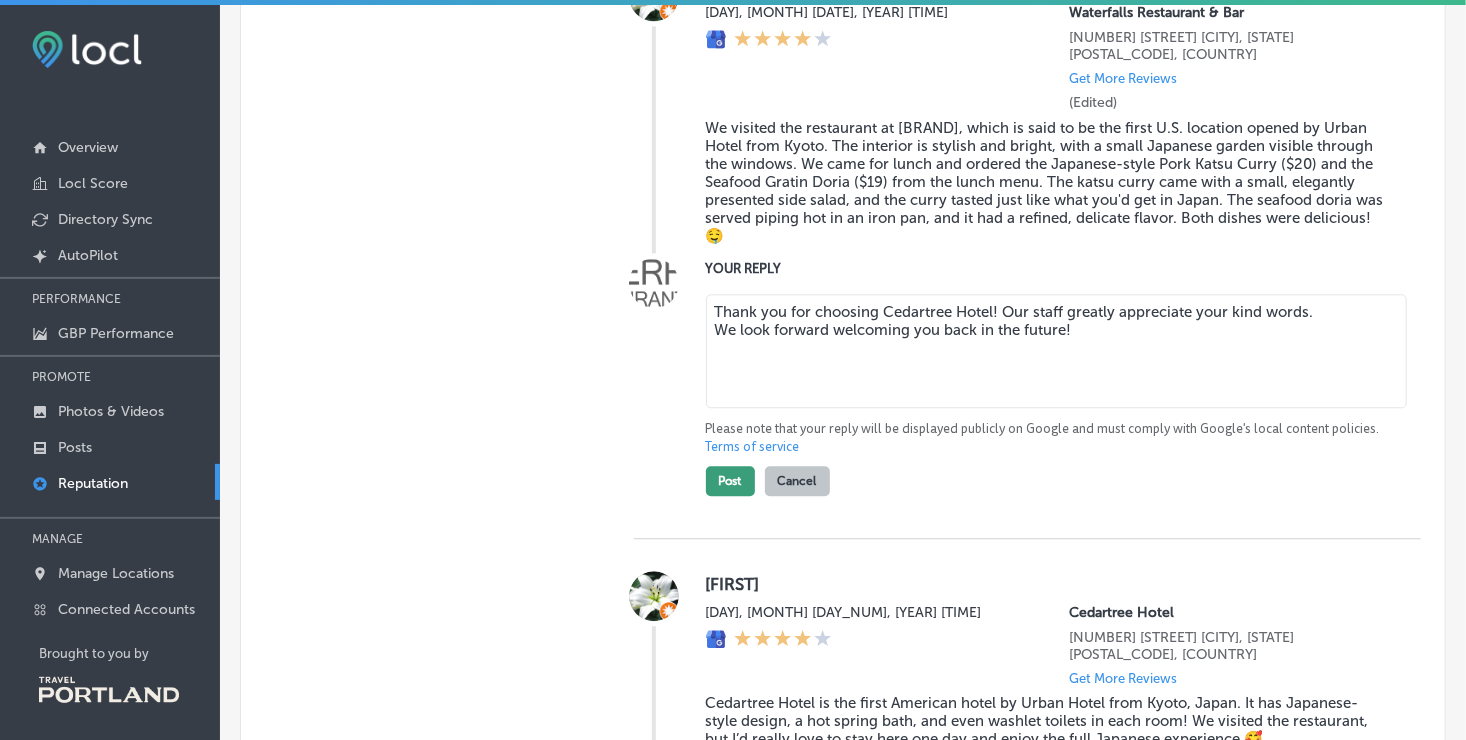 type on "Thank you for choosing Cedartree Hotel! Our staff greatly appreciate your kind words.
We look forward welcoming you back in the future!" 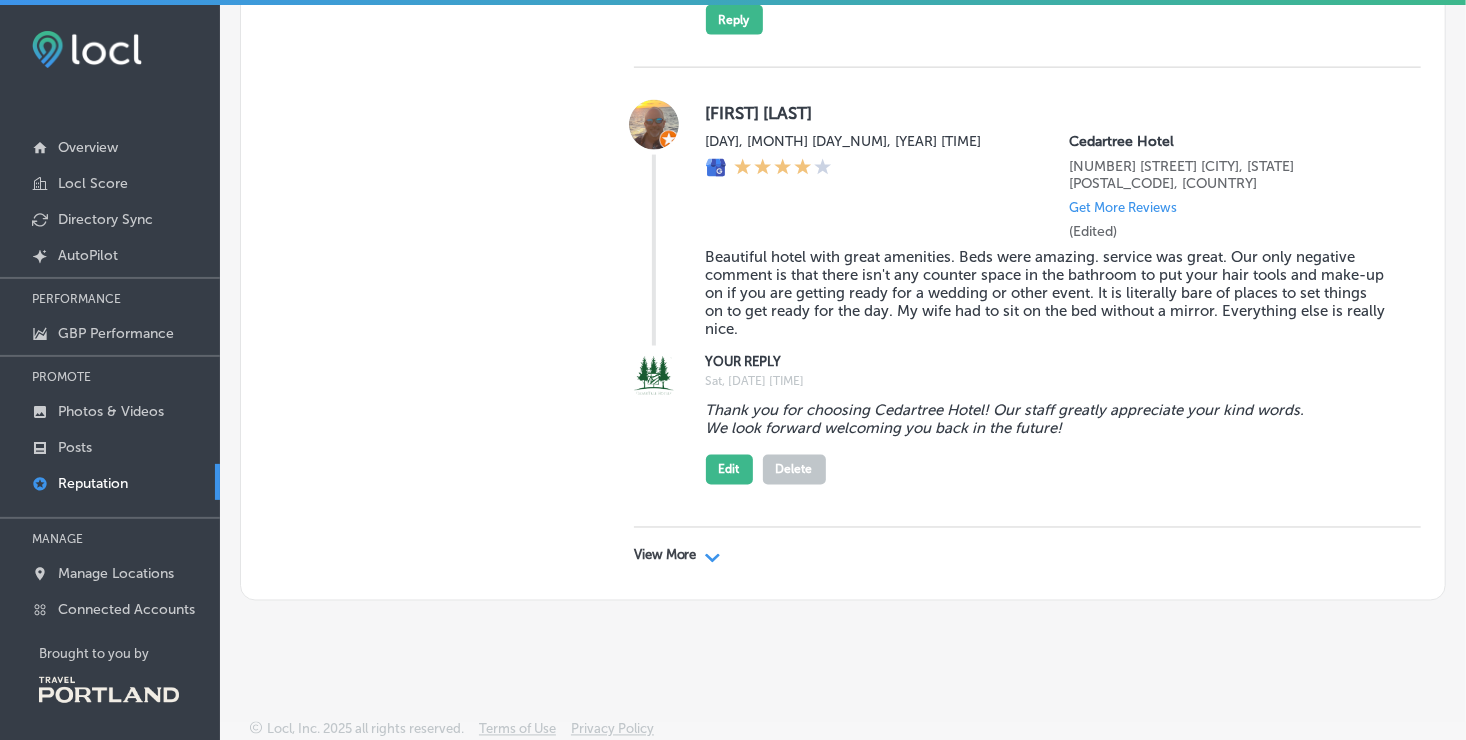 scroll, scrollTop: 8802, scrollLeft: 0, axis: vertical 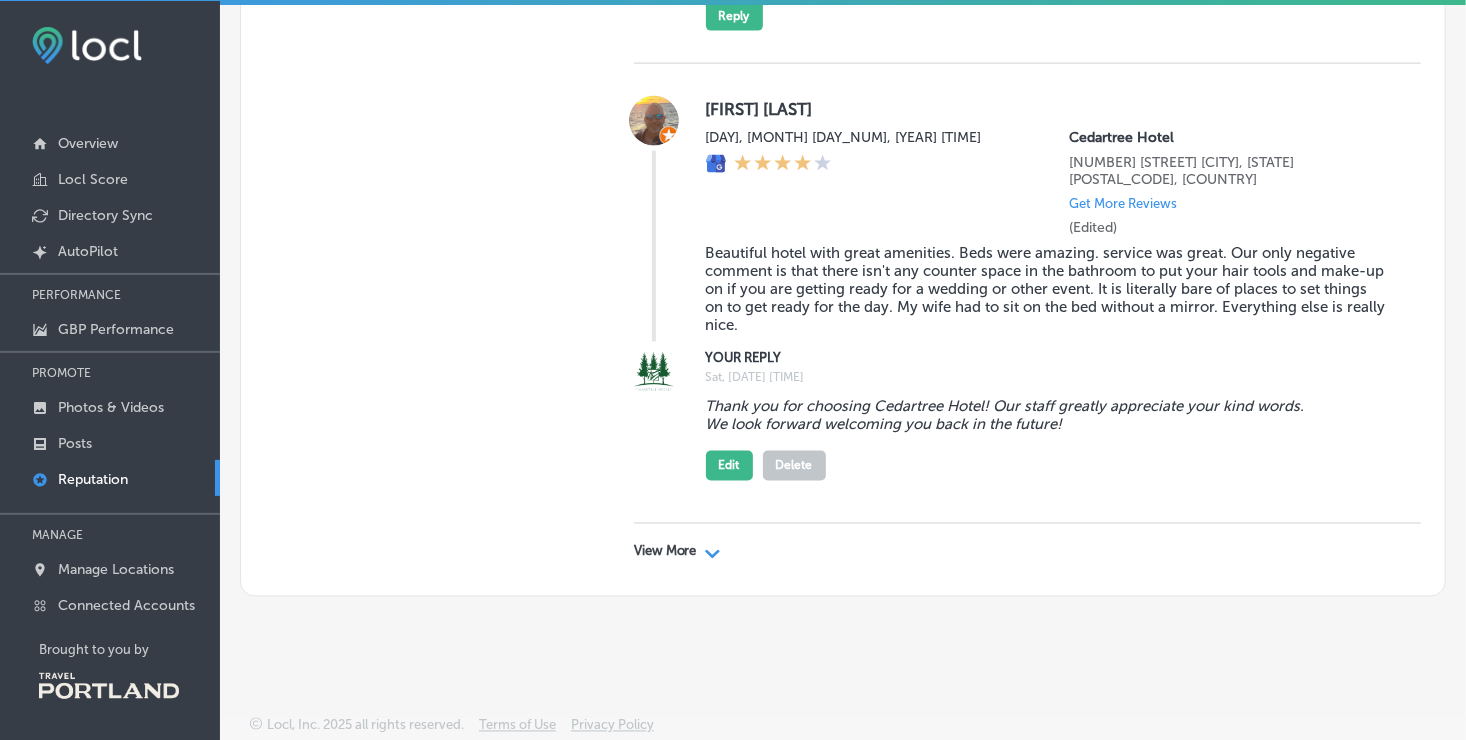 click on "View More" at bounding box center (665, 552) 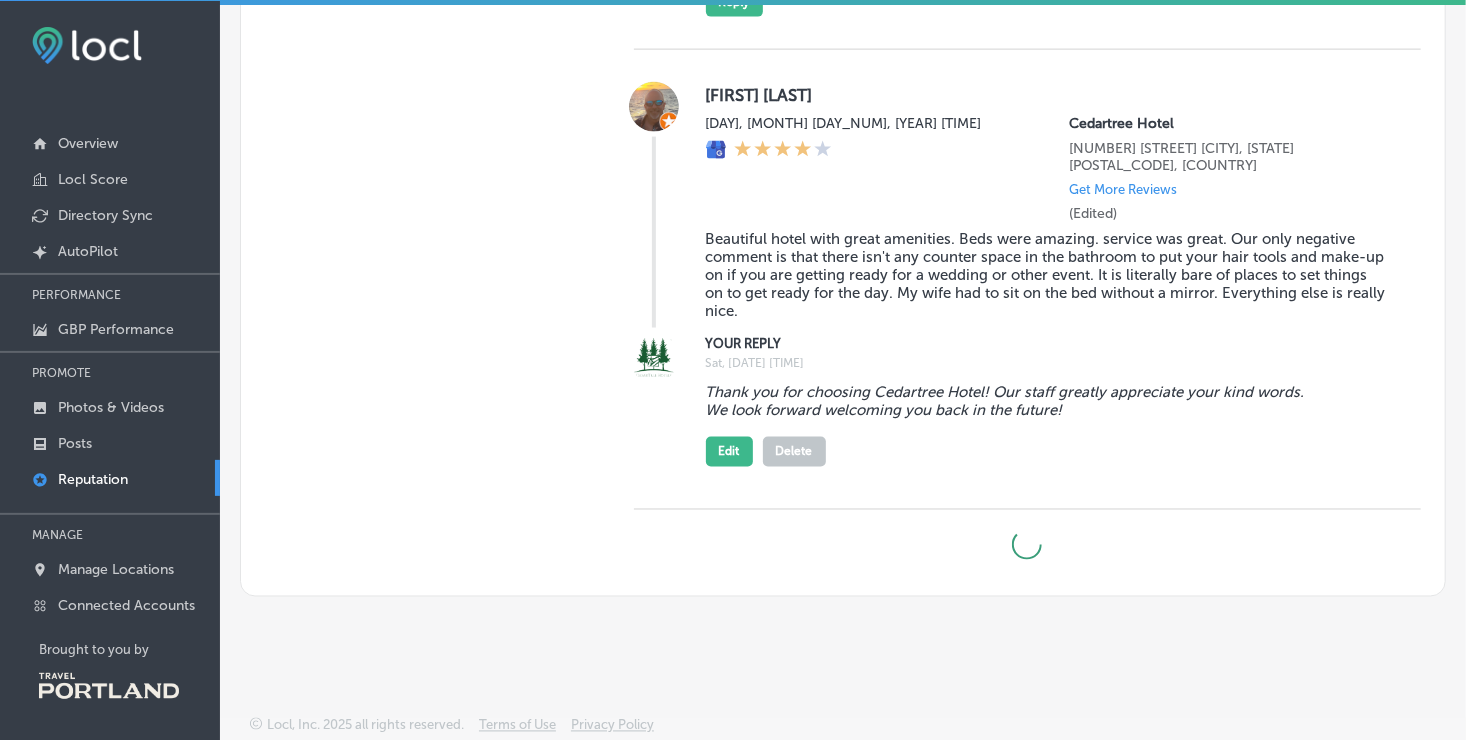 type on "x" 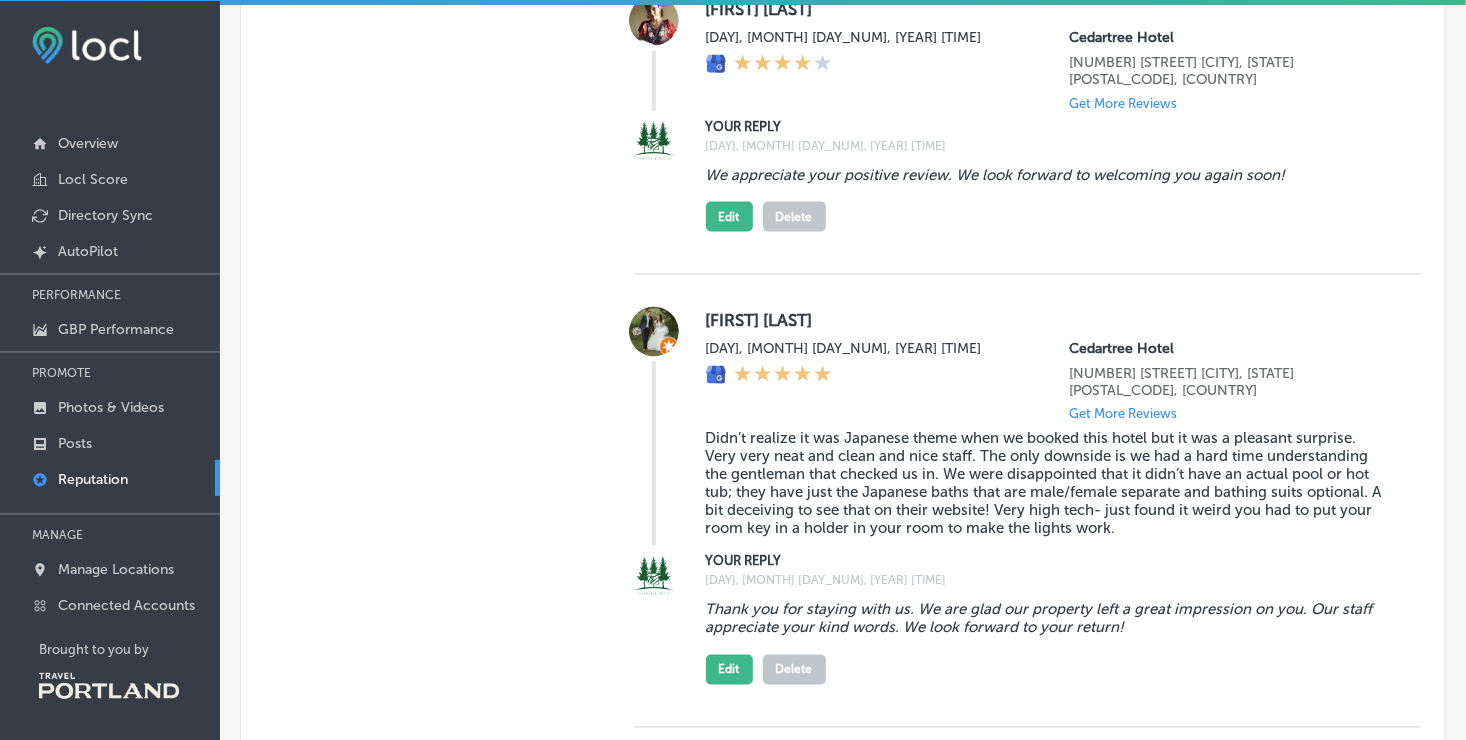 scroll, scrollTop: 5099, scrollLeft: 0, axis: vertical 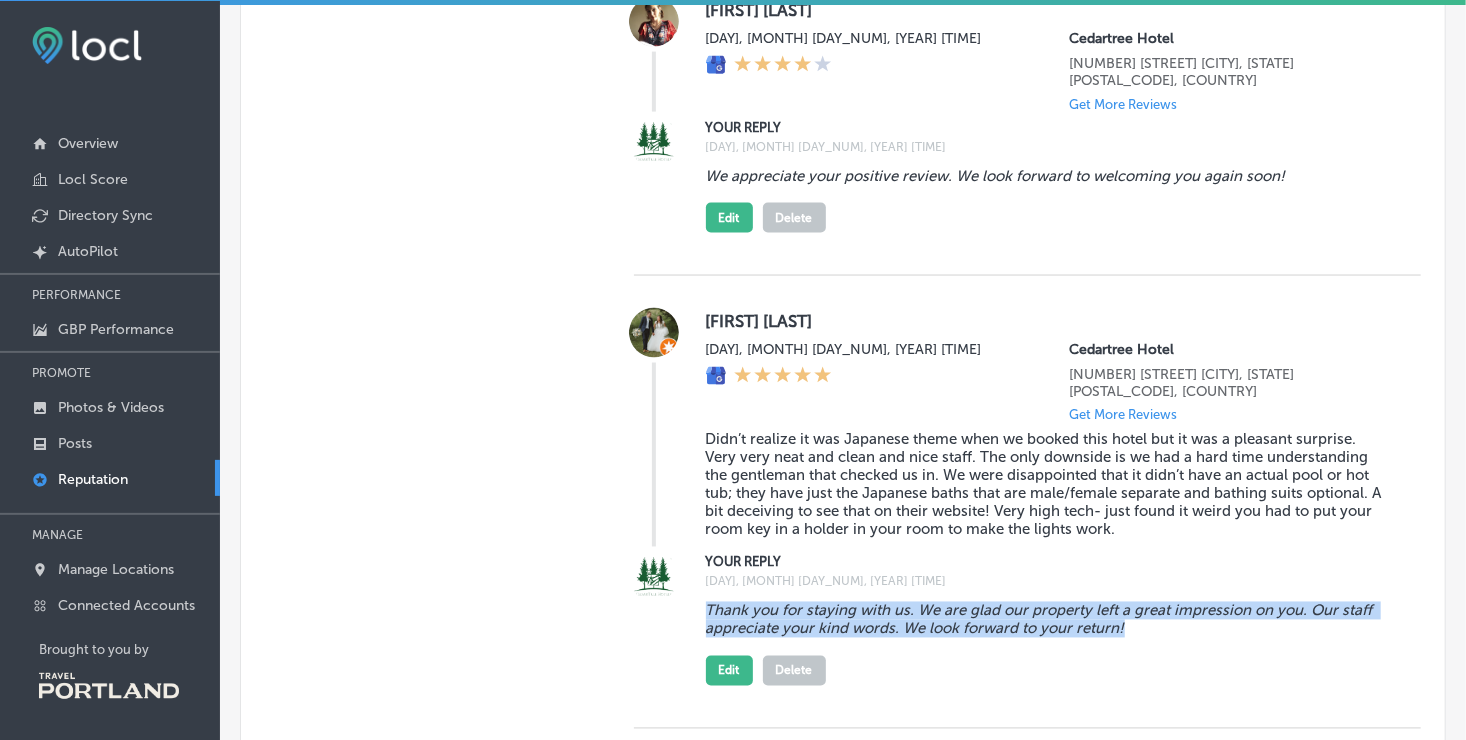 drag, startPoint x: 704, startPoint y: 637, endPoint x: 1141, endPoint y: 666, distance: 437.96118 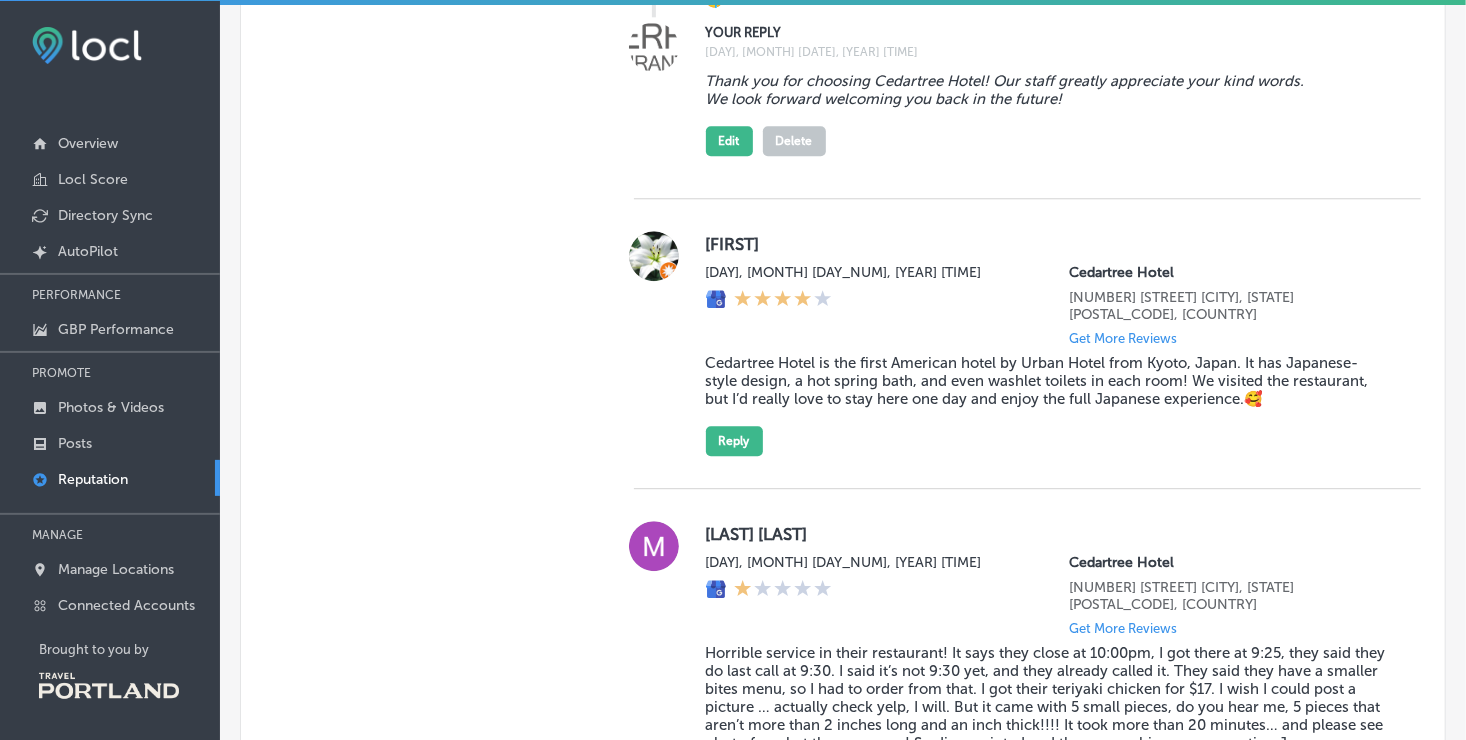 scroll, scrollTop: 2468, scrollLeft: 0, axis: vertical 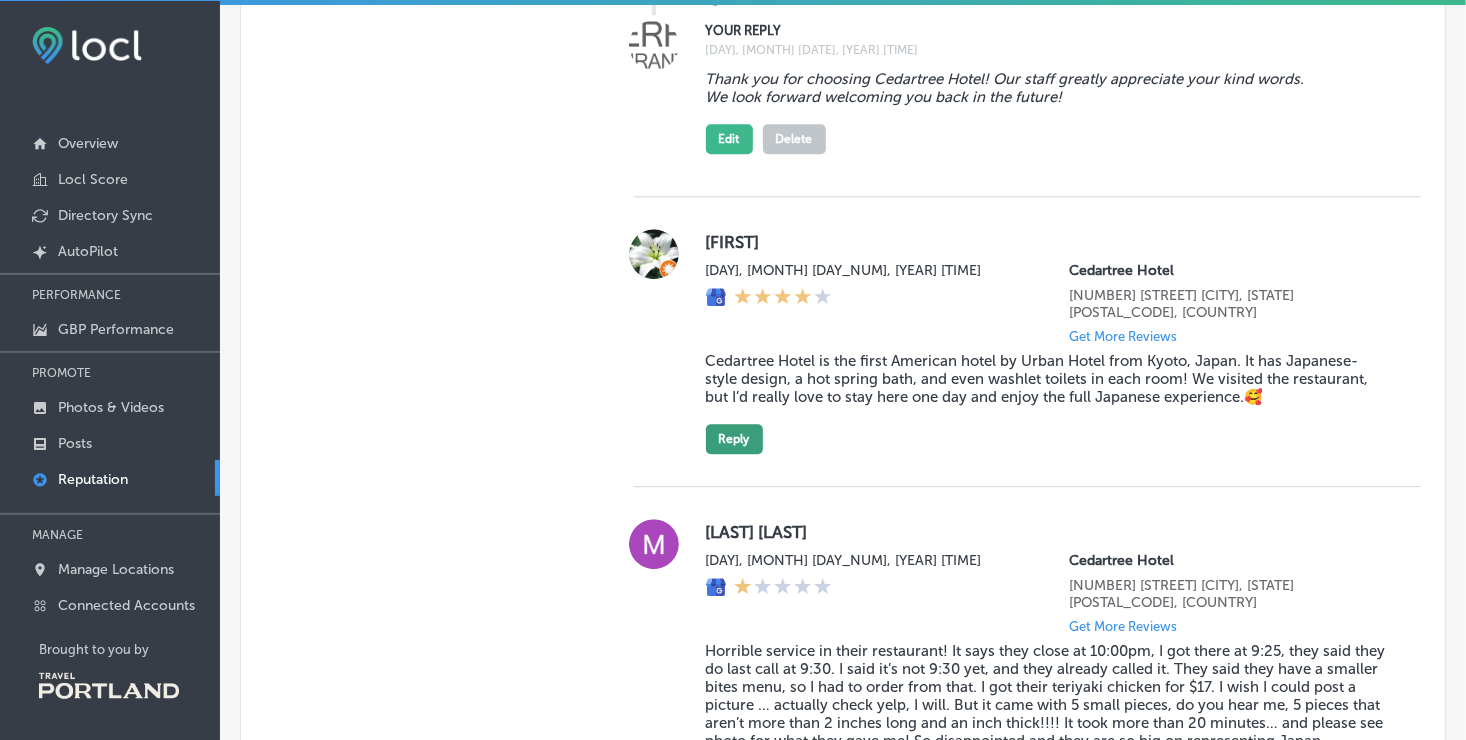 click on "Reply" at bounding box center [734, 439] 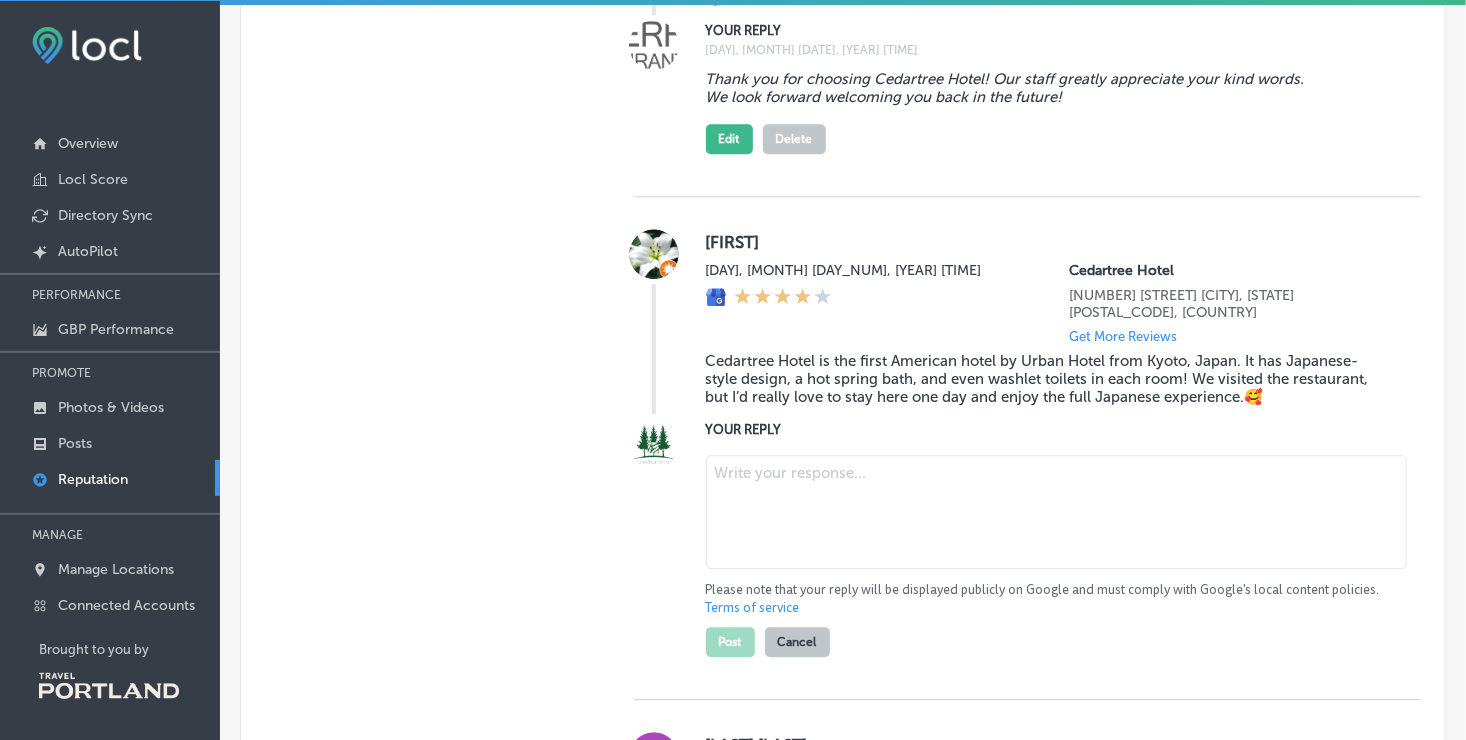 paste on "Thank you for staying with us. We are glad our property left a great impression on you. Our staff appreciate your kind words. We look forward to your return!" 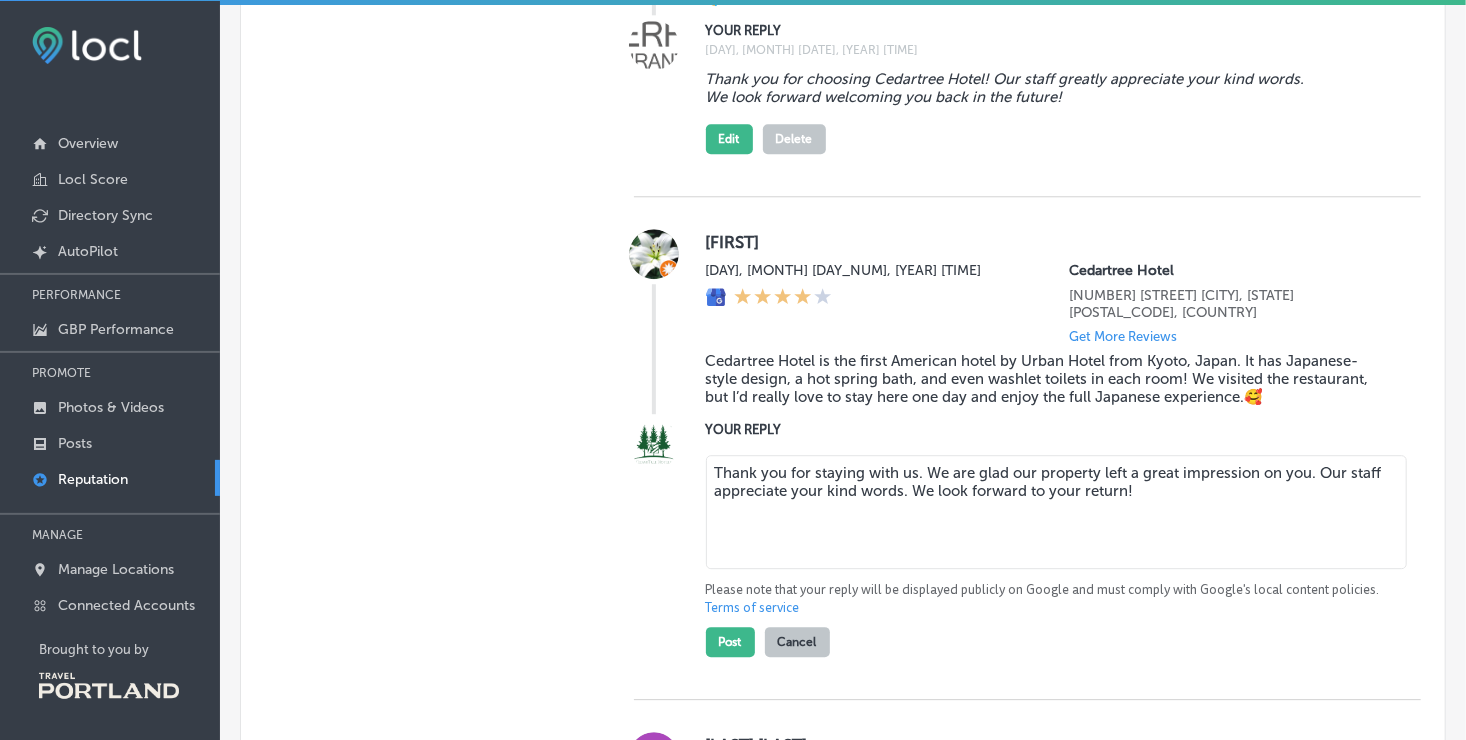 click on "Thank you for staying with us. We are glad our property left a great impression on you. Our staff appreciate your kind words. We look forward to your return!" at bounding box center [1056, 512] 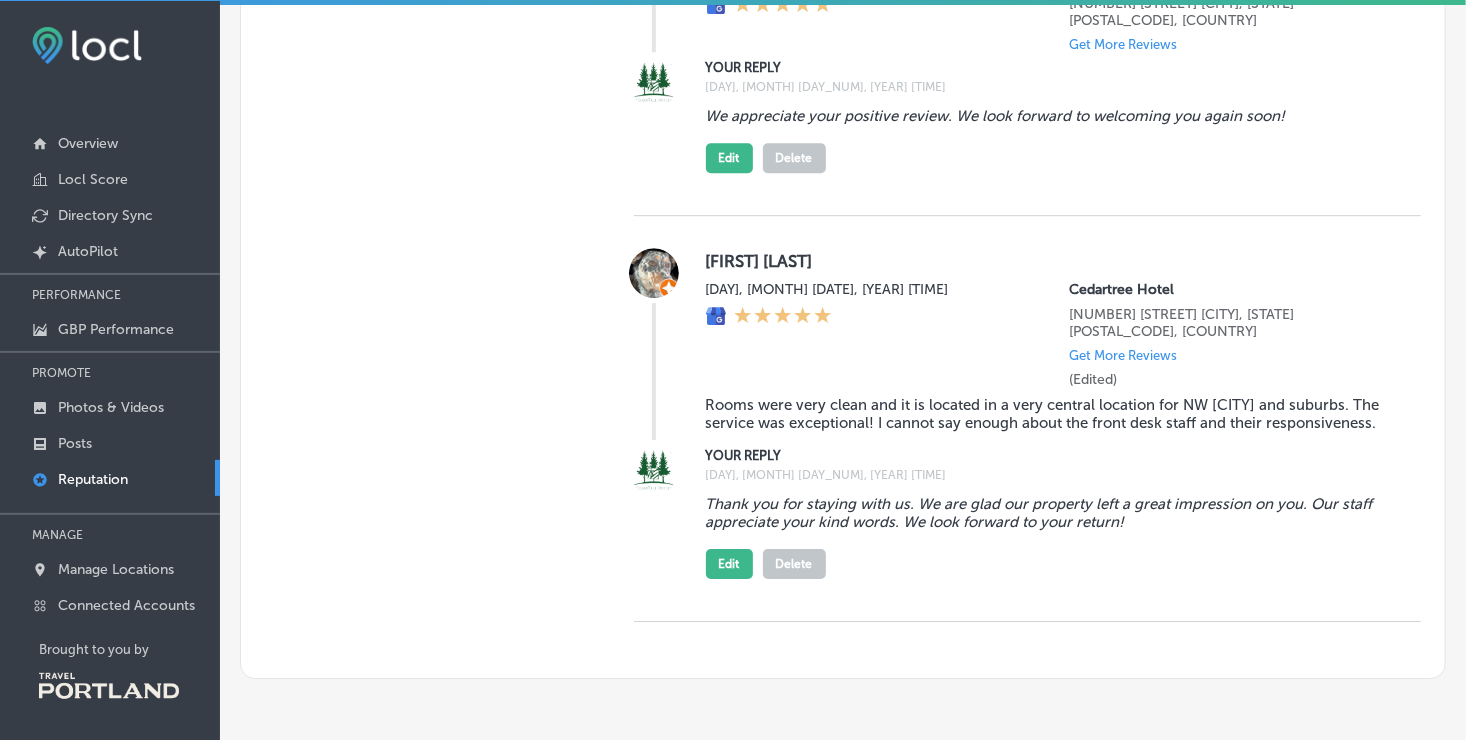 scroll, scrollTop: 10364, scrollLeft: 0, axis: vertical 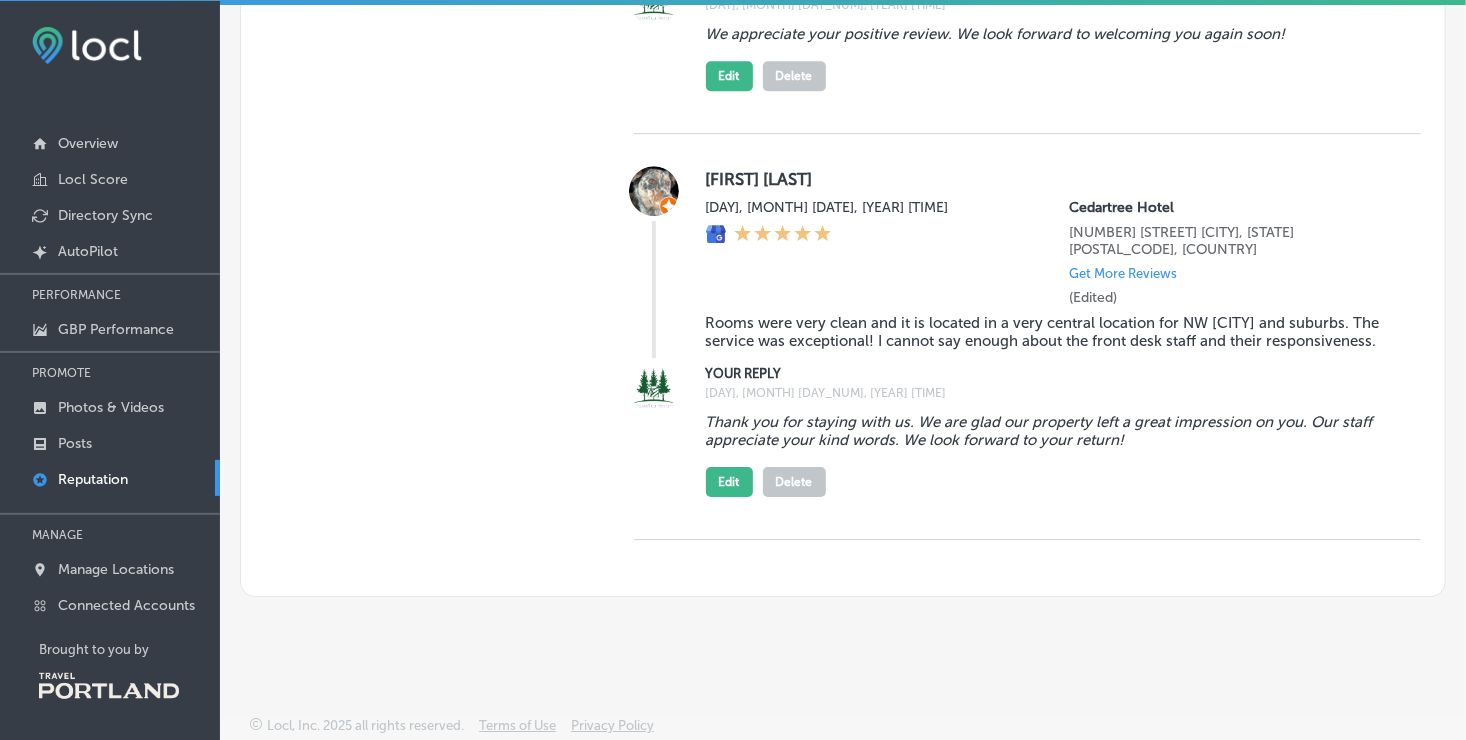 type on "Thank you for staying with us. We are glad our property left a great impression on you. We look forward to your return!" 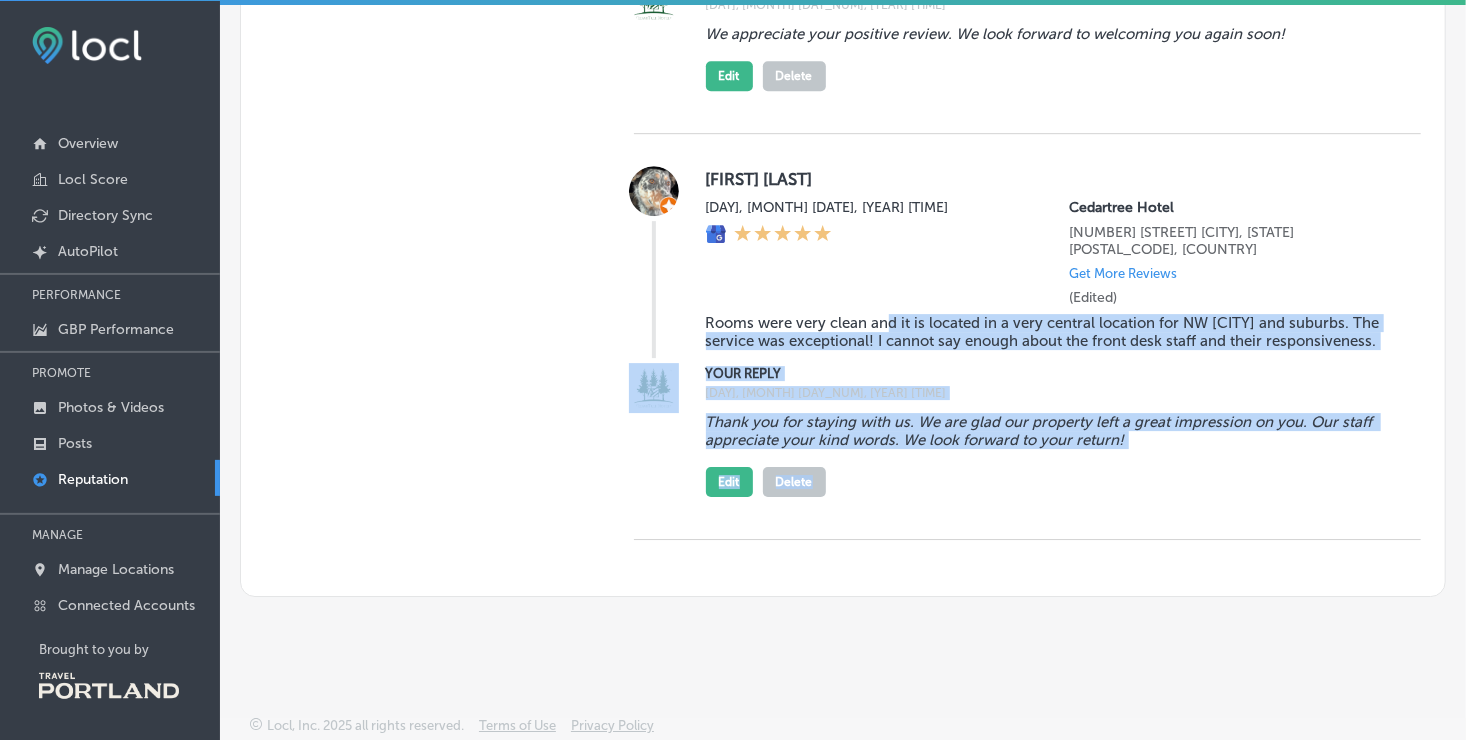 drag, startPoint x: 900, startPoint y: 466, endPoint x: 883, endPoint y: 295, distance: 171.84296 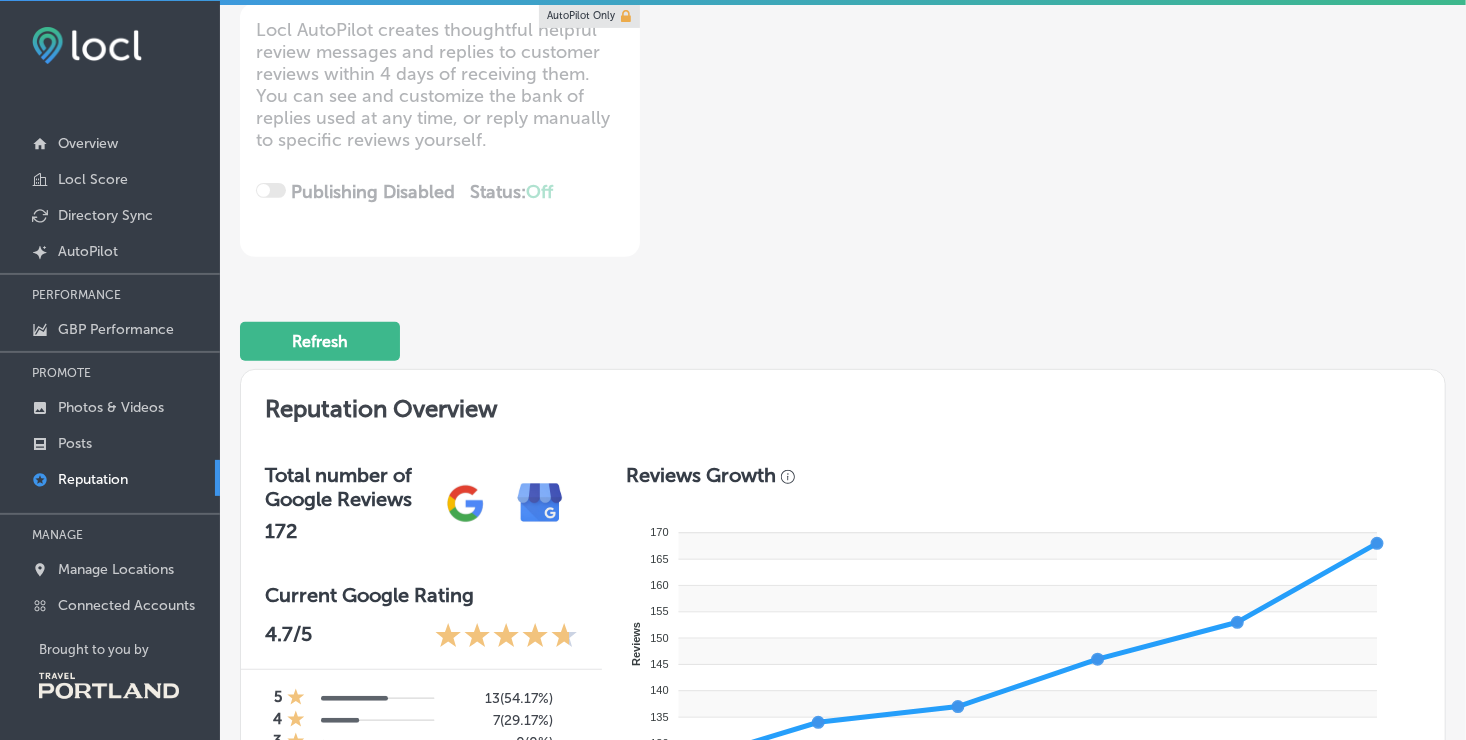 scroll, scrollTop: 0, scrollLeft: 0, axis: both 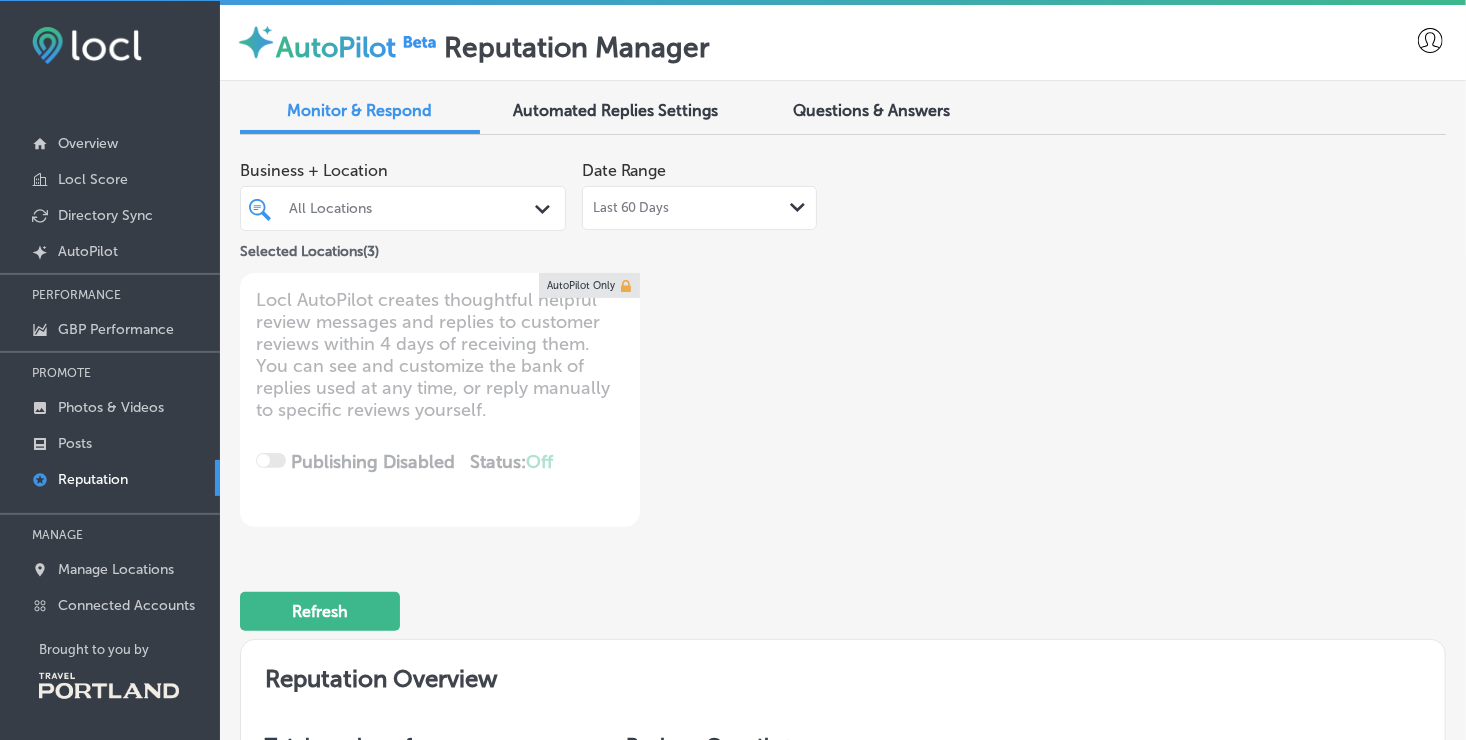 click on "Last 60 Days
Path
Created with Sketch." at bounding box center (699, 208) 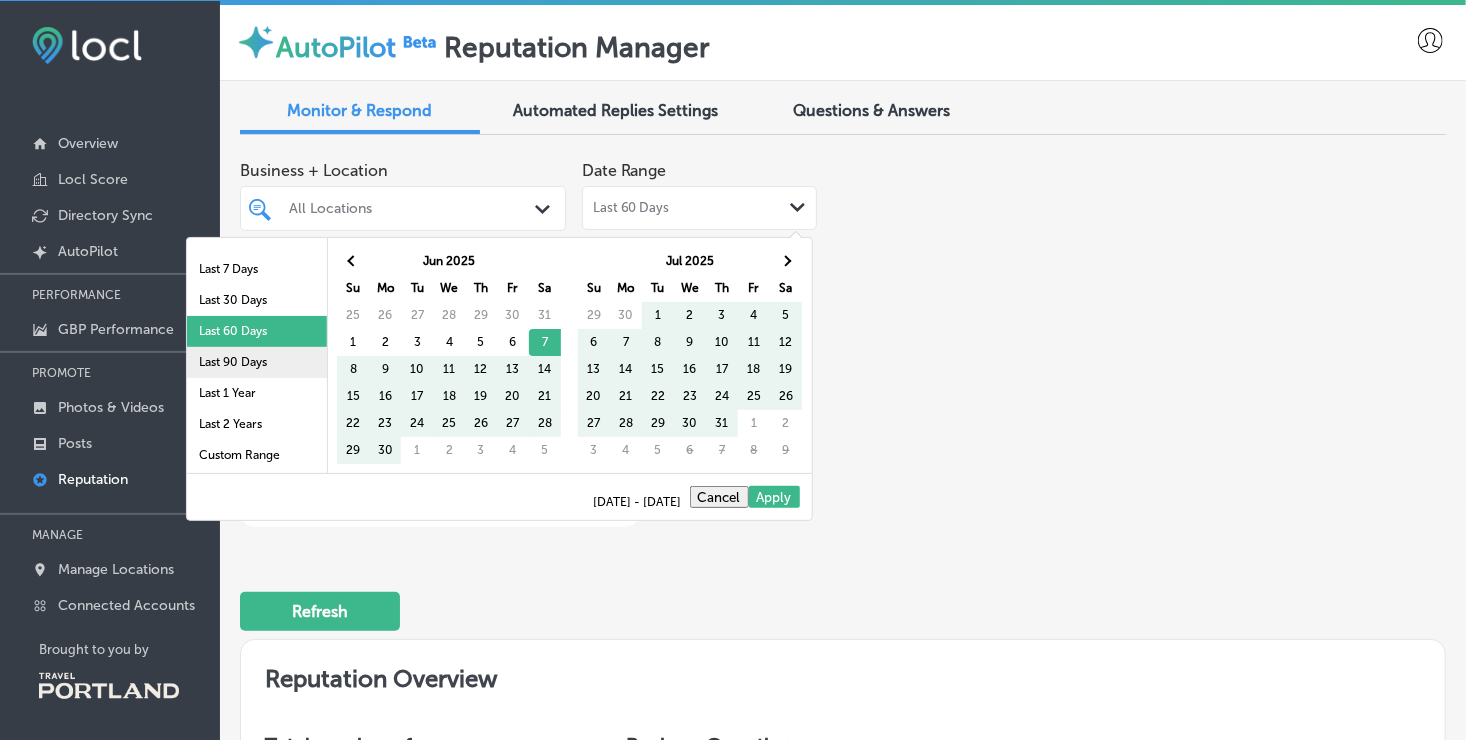 click on "Last 90 Days" at bounding box center [257, 362] 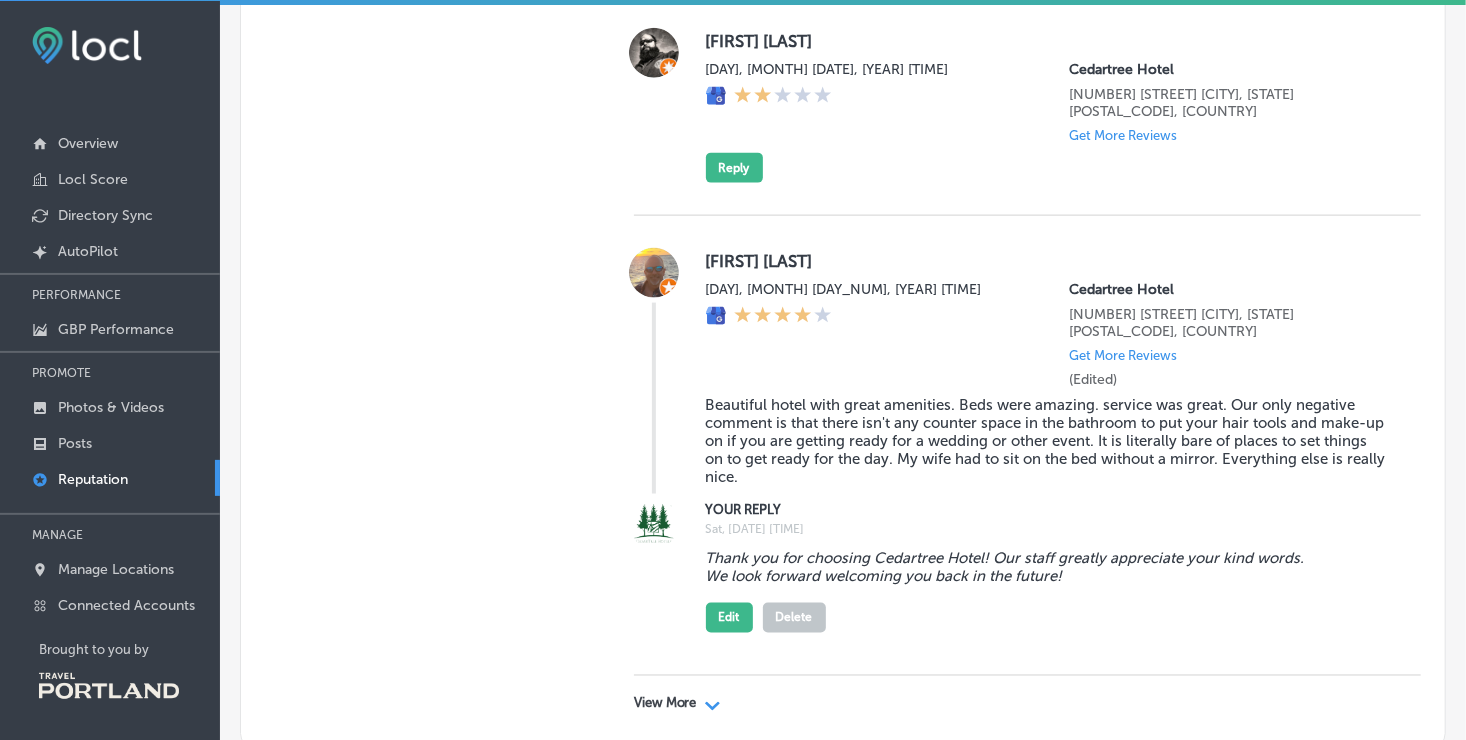 scroll, scrollTop: 8802, scrollLeft: 0, axis: vertical 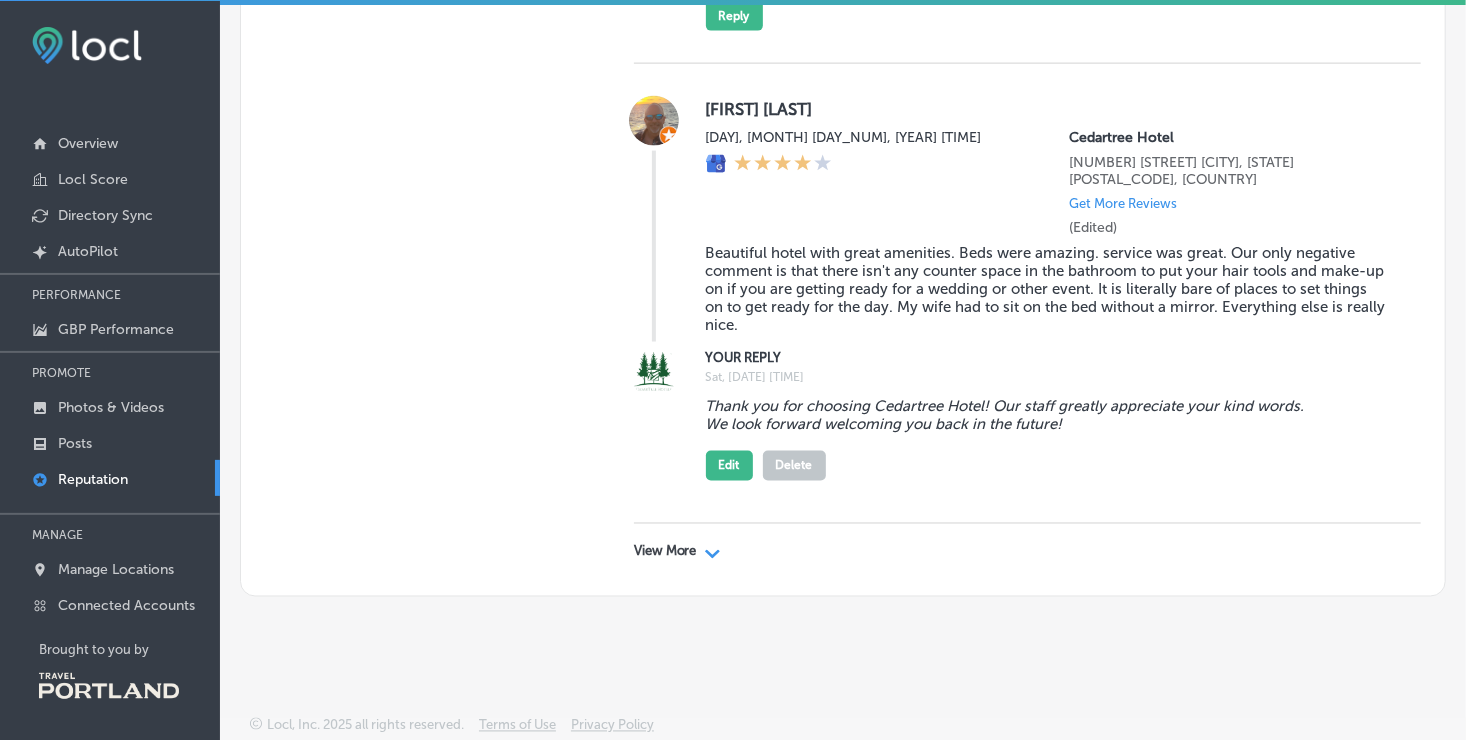 click on "View More
Path
Created with Sketch." at bounding box center [1027, 552] 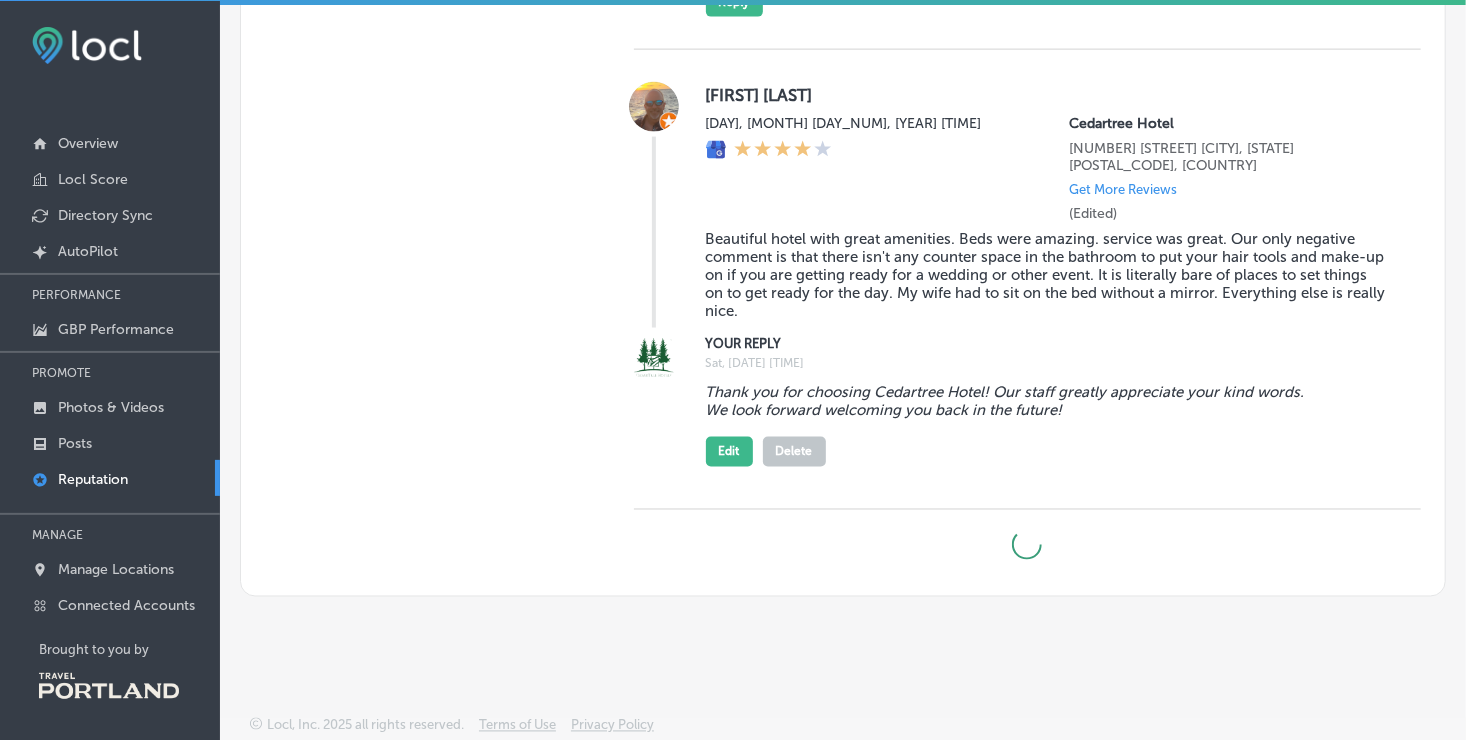 type on "x" 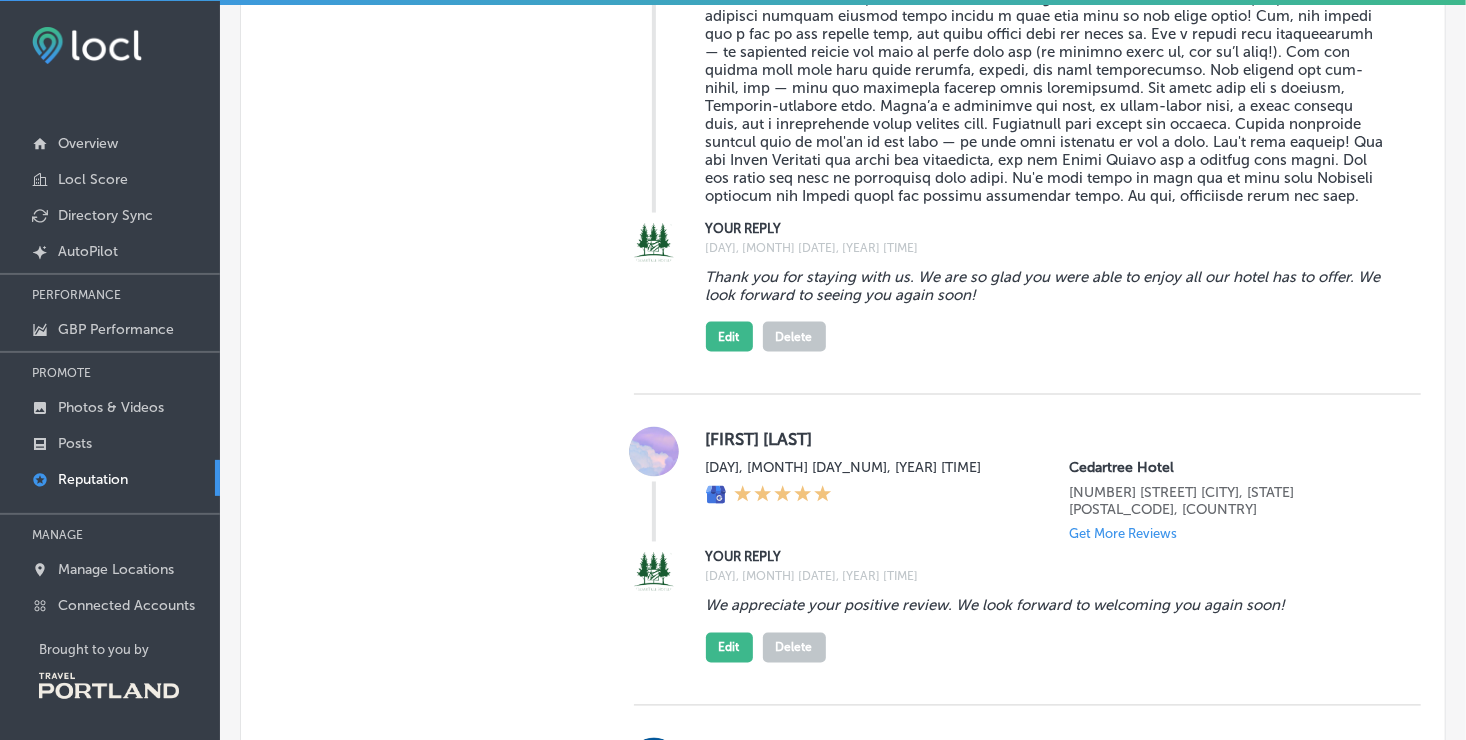 scroll, scrollTop: 12441, scrollLeft: 0, axis: vertical 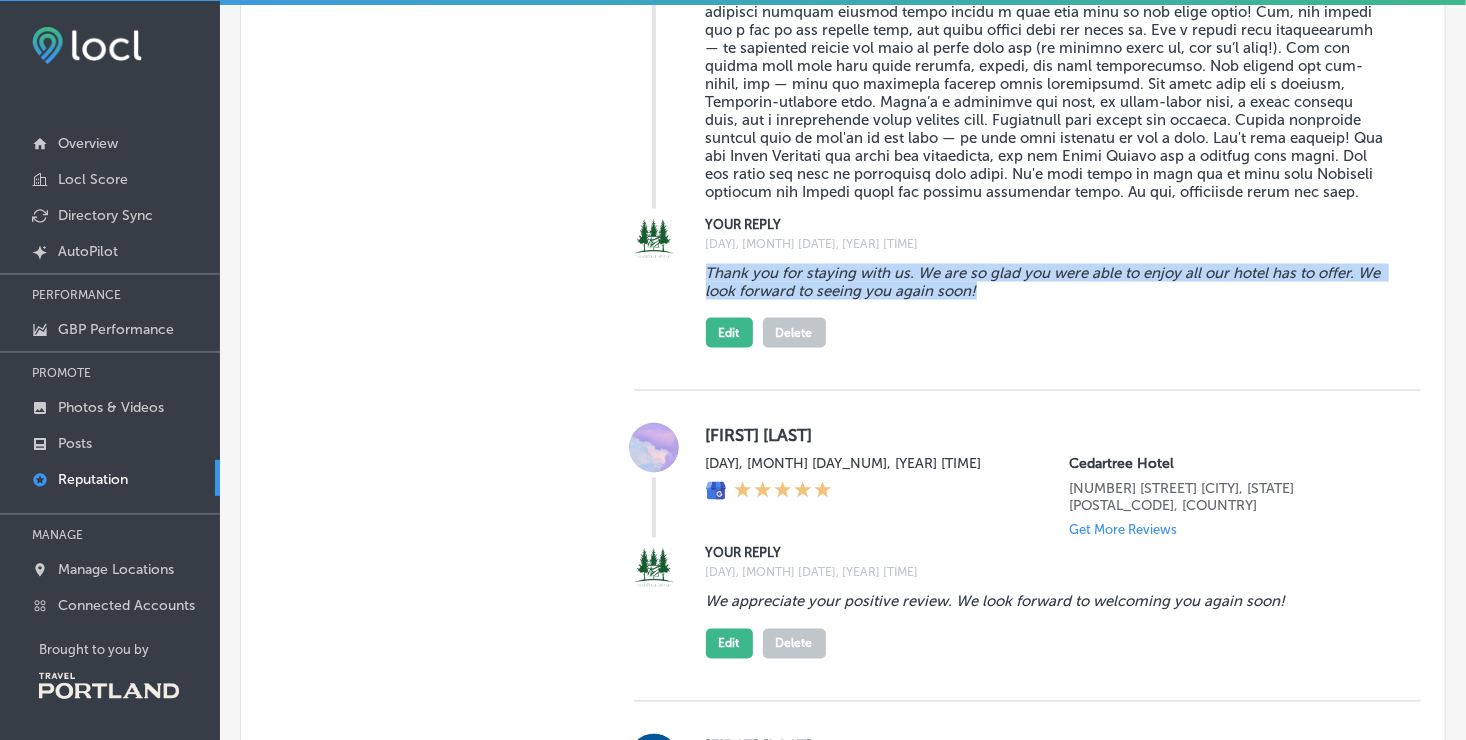 drag, startPoint x: 704, startPoint y: 417, endPoint x: 1049, endPoint y: 429, distance: 345.20862 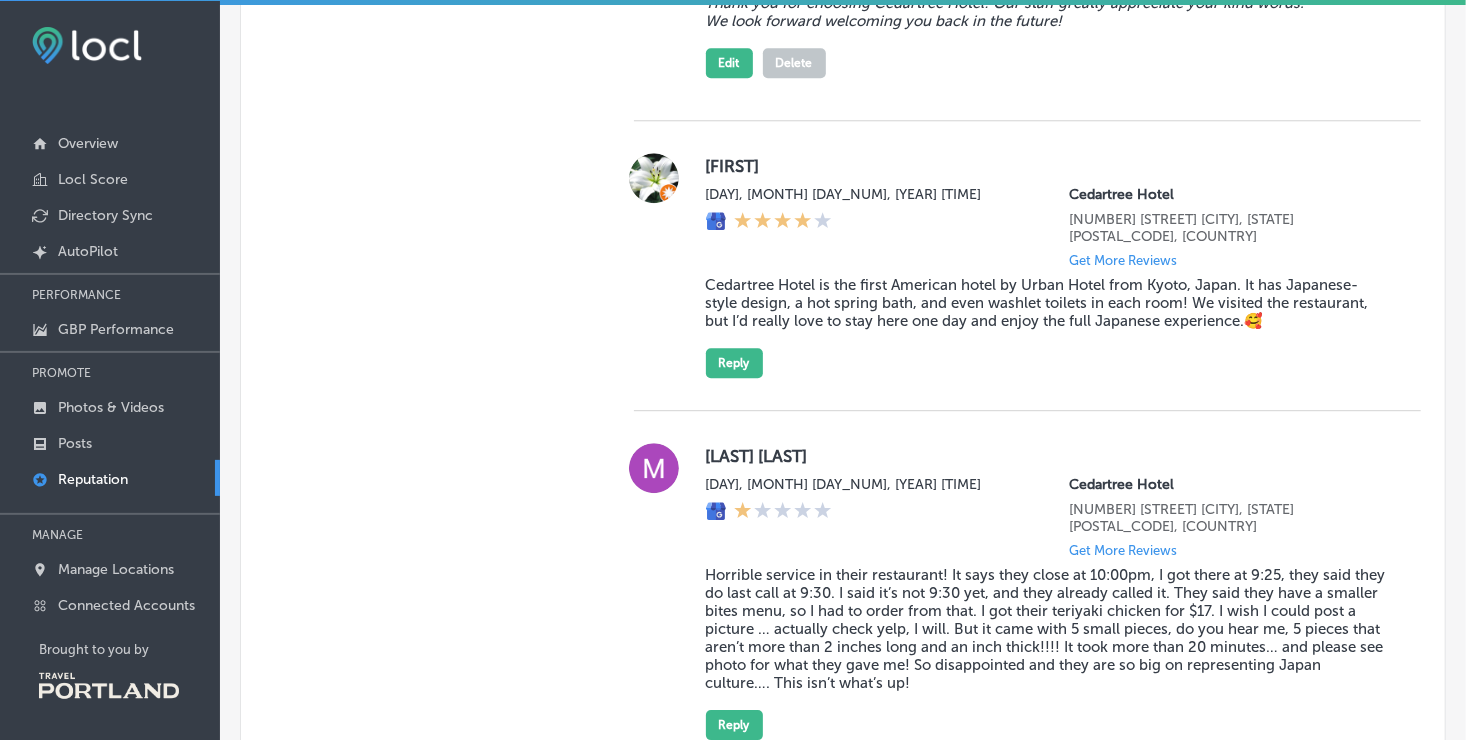 scroll, scrollTop: 2545, scrollLeft: 0, axis: vertical 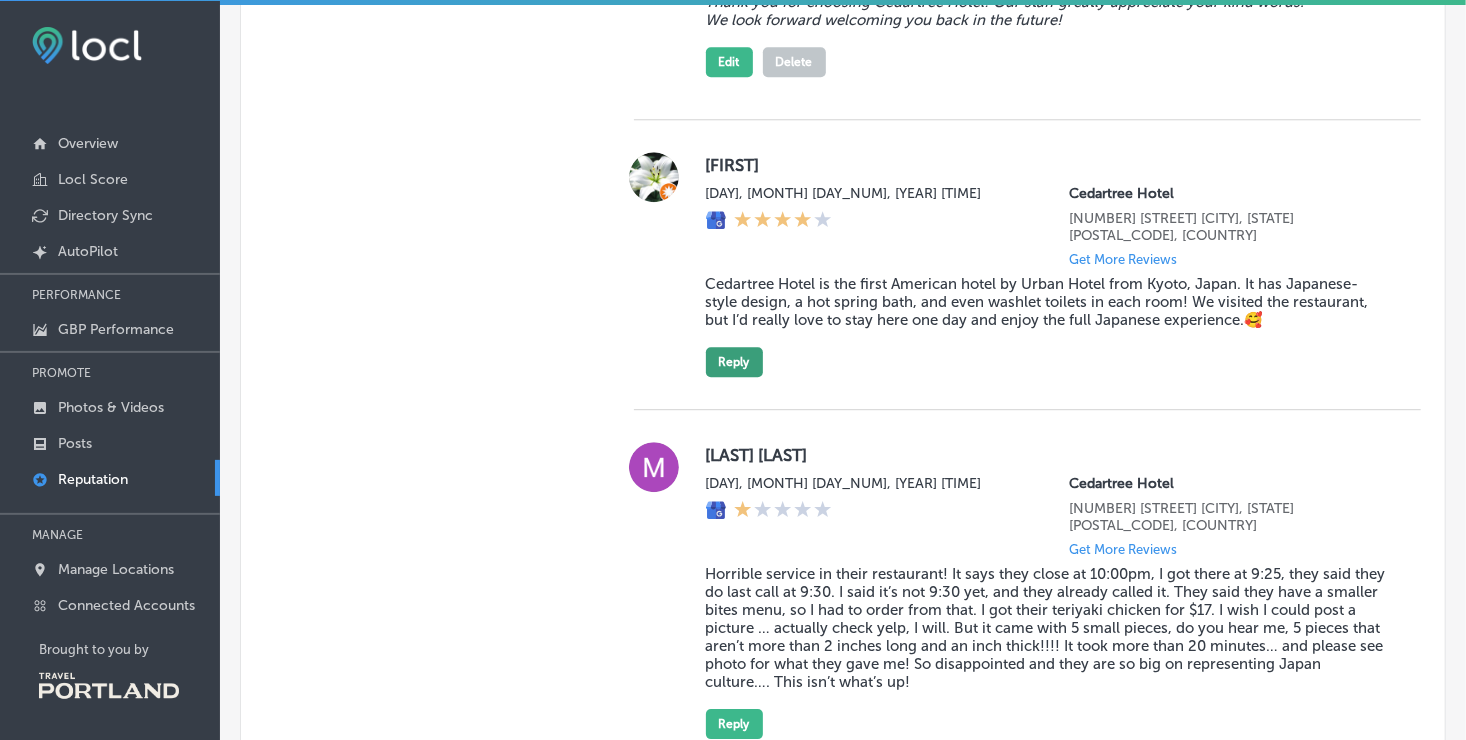 click on "Reply" at bounding box center [734, 362] 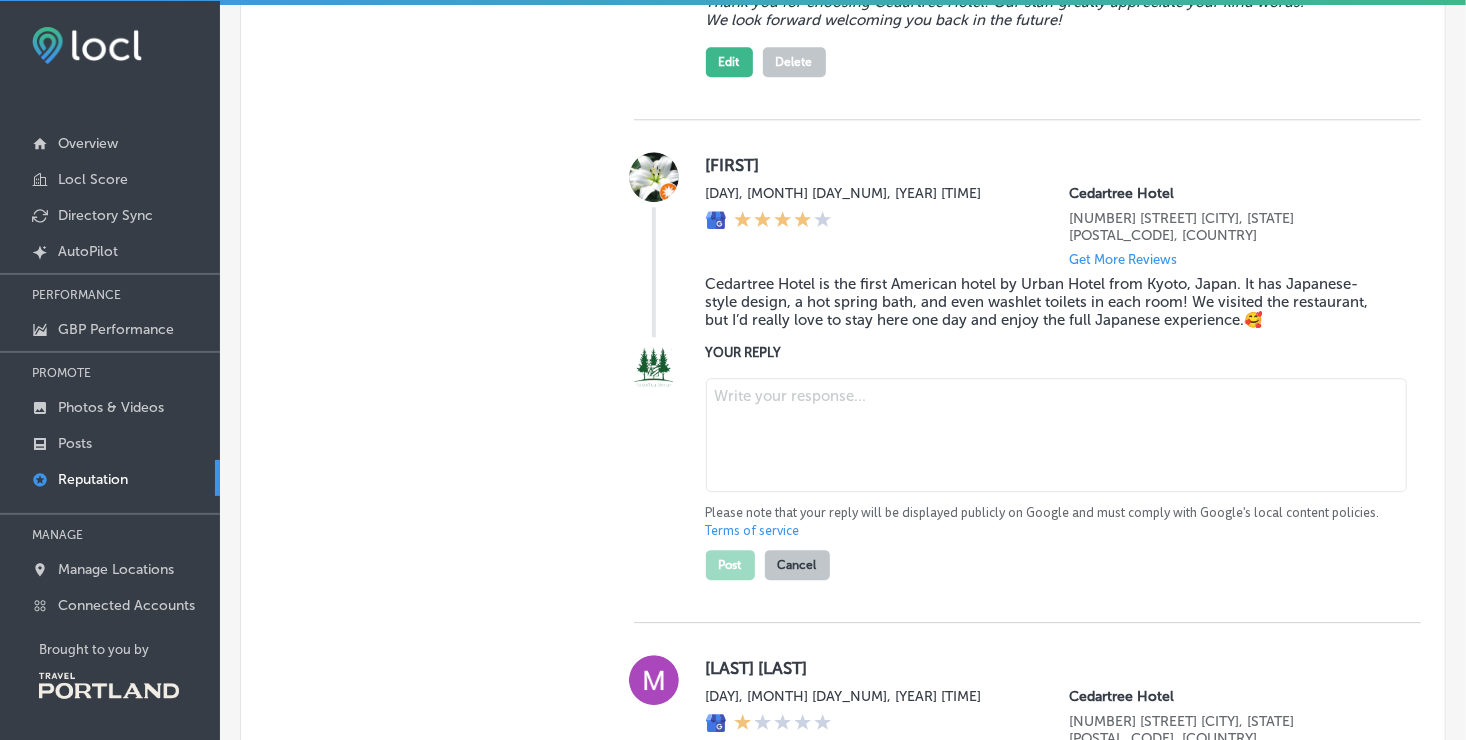paste on "Thank you for staying with us. We are so glad you were able to enjoy all our hotel has to offer. We look forward to seeing you again soon!" 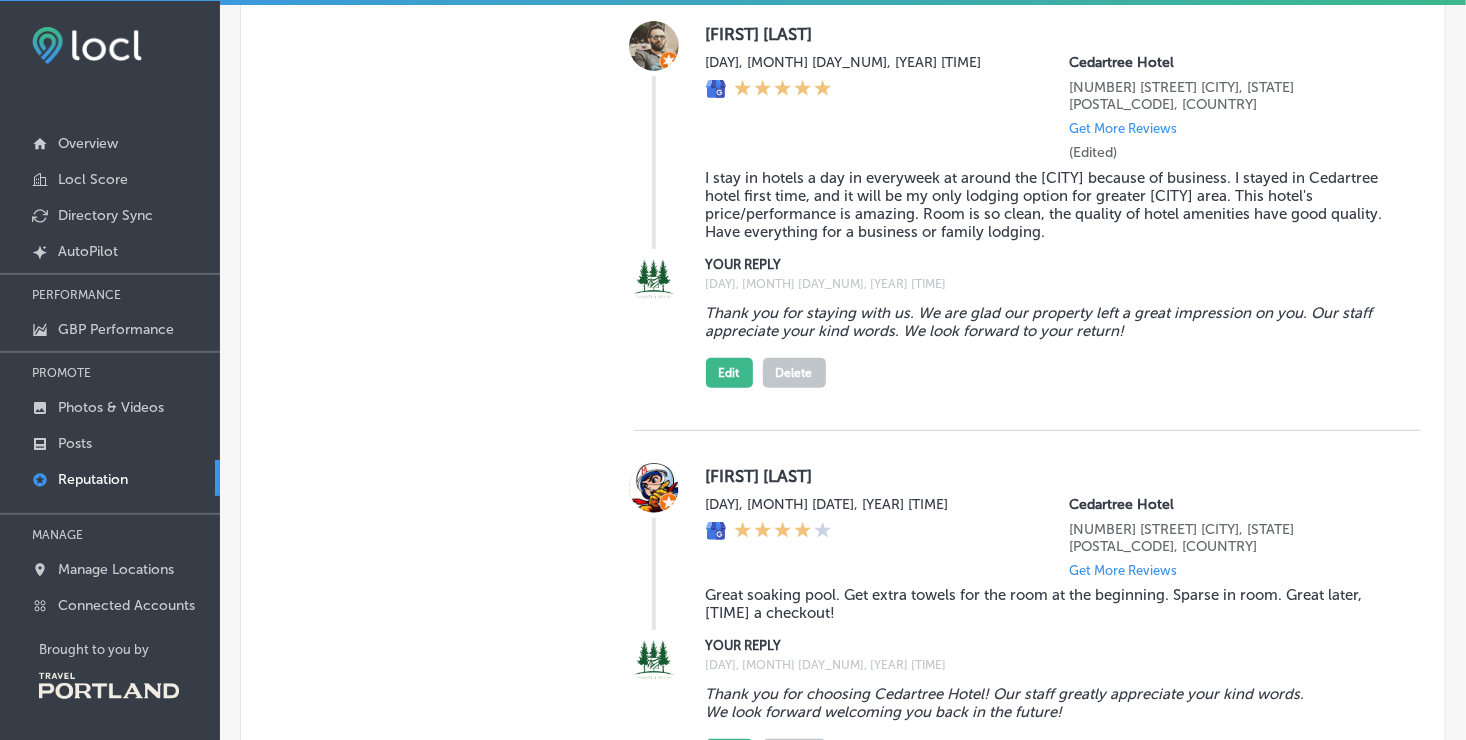 scroll, scrollTop: 4005, scrollLeft: 0, axis: vertical 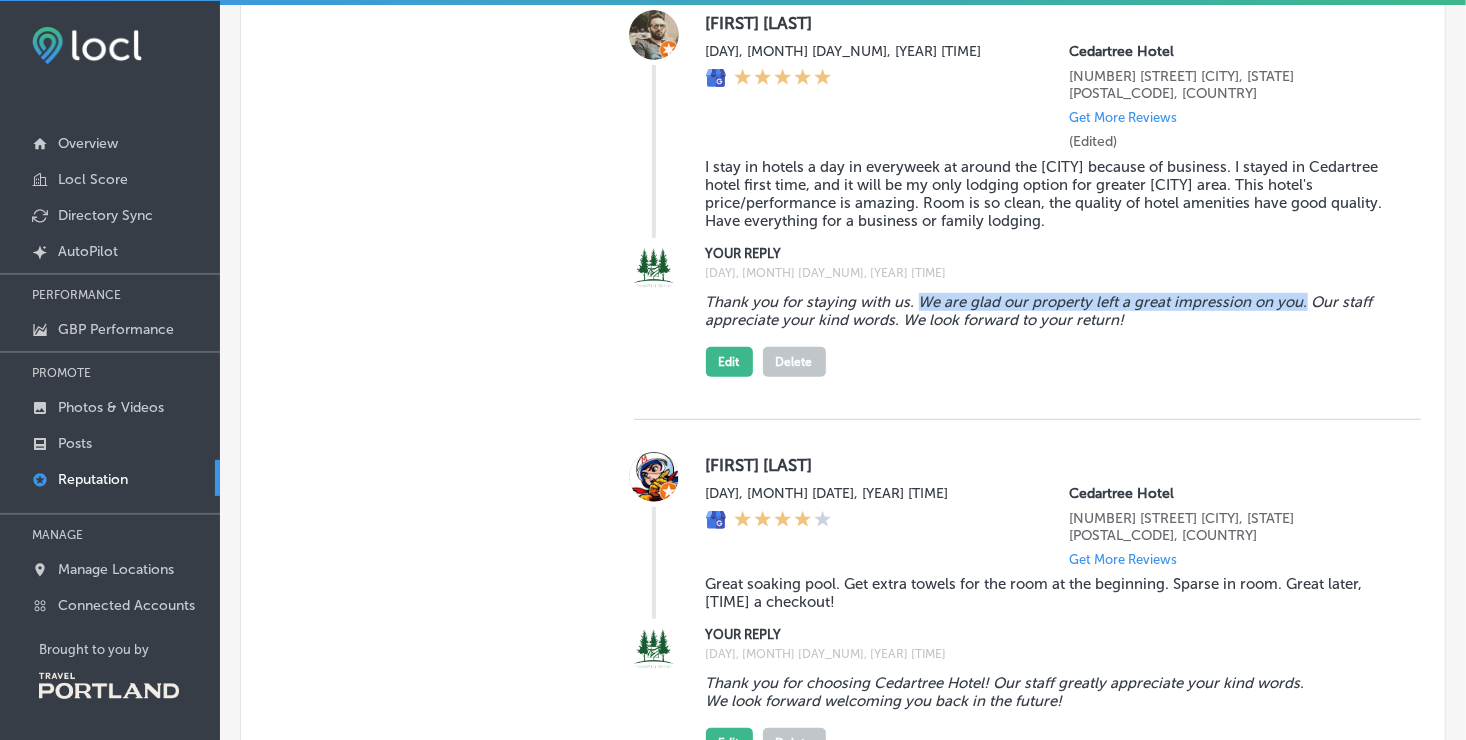 drag, startPoint x: 912, startPoint y: 311, endPoint x: 1297, endPoint y: 324, distance: 385.21942 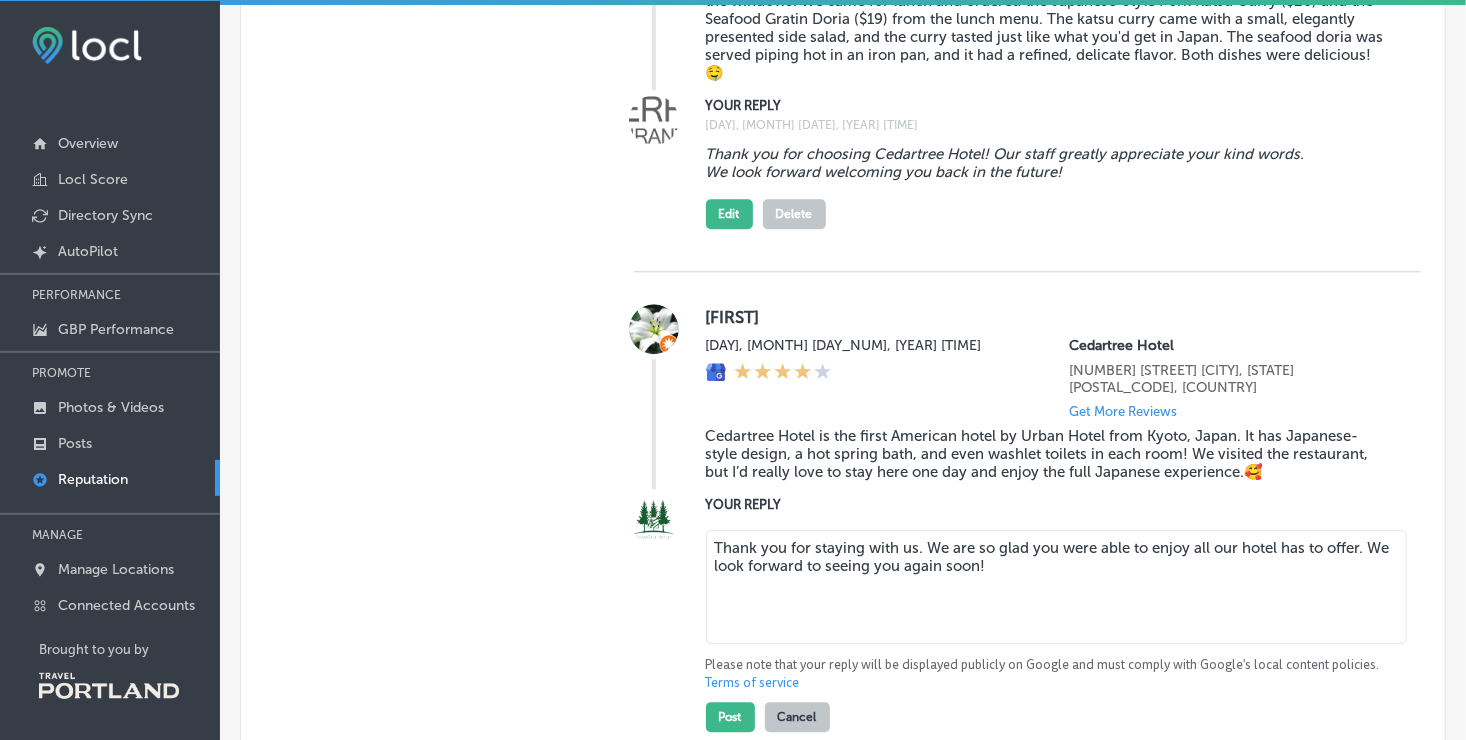 scroll, scrollTop: 2380, scrollLeft: 0, axis: vertical 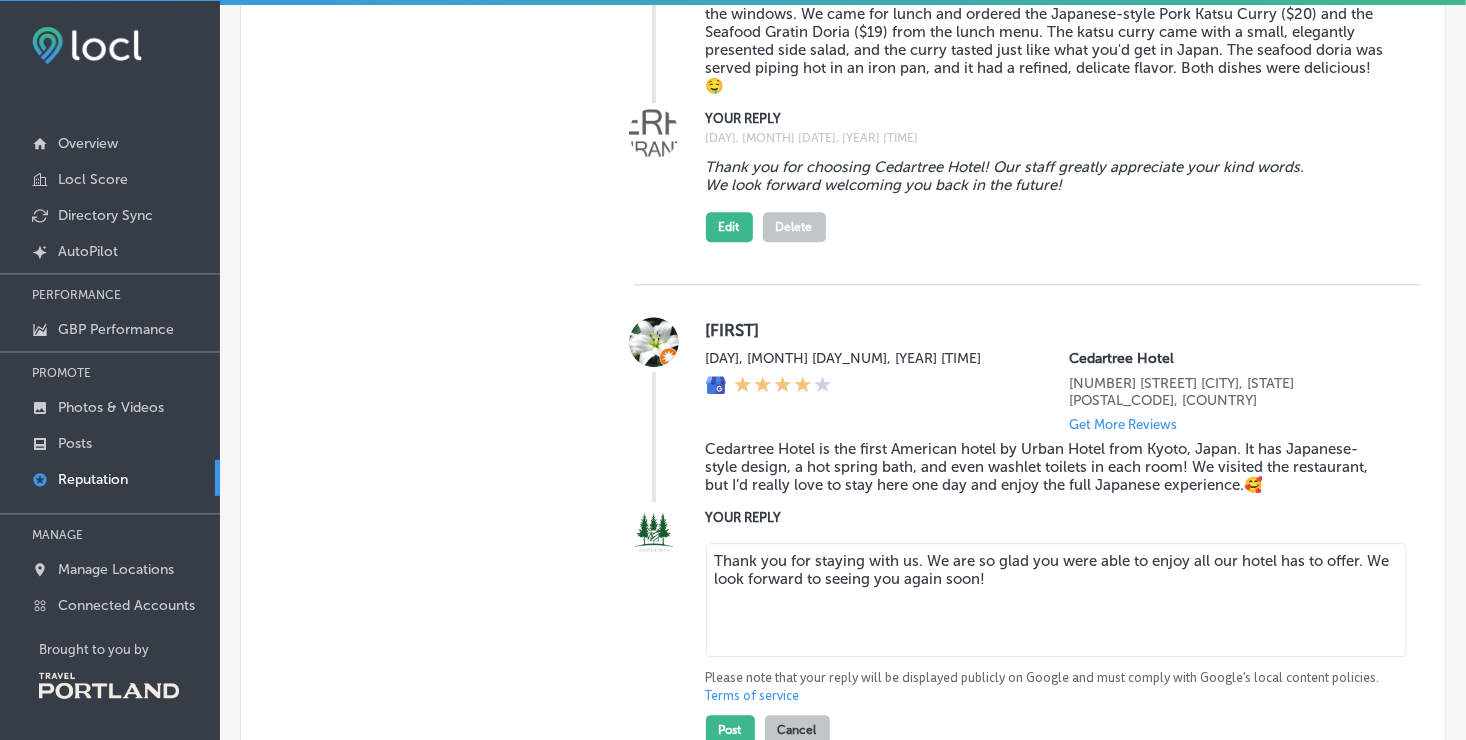 click on "Thank you for staying with us. We are so glad you were able to enjoy all our hotel has to offer. We look forward to seeing you again soon!" at bounding box center (1056, 600) 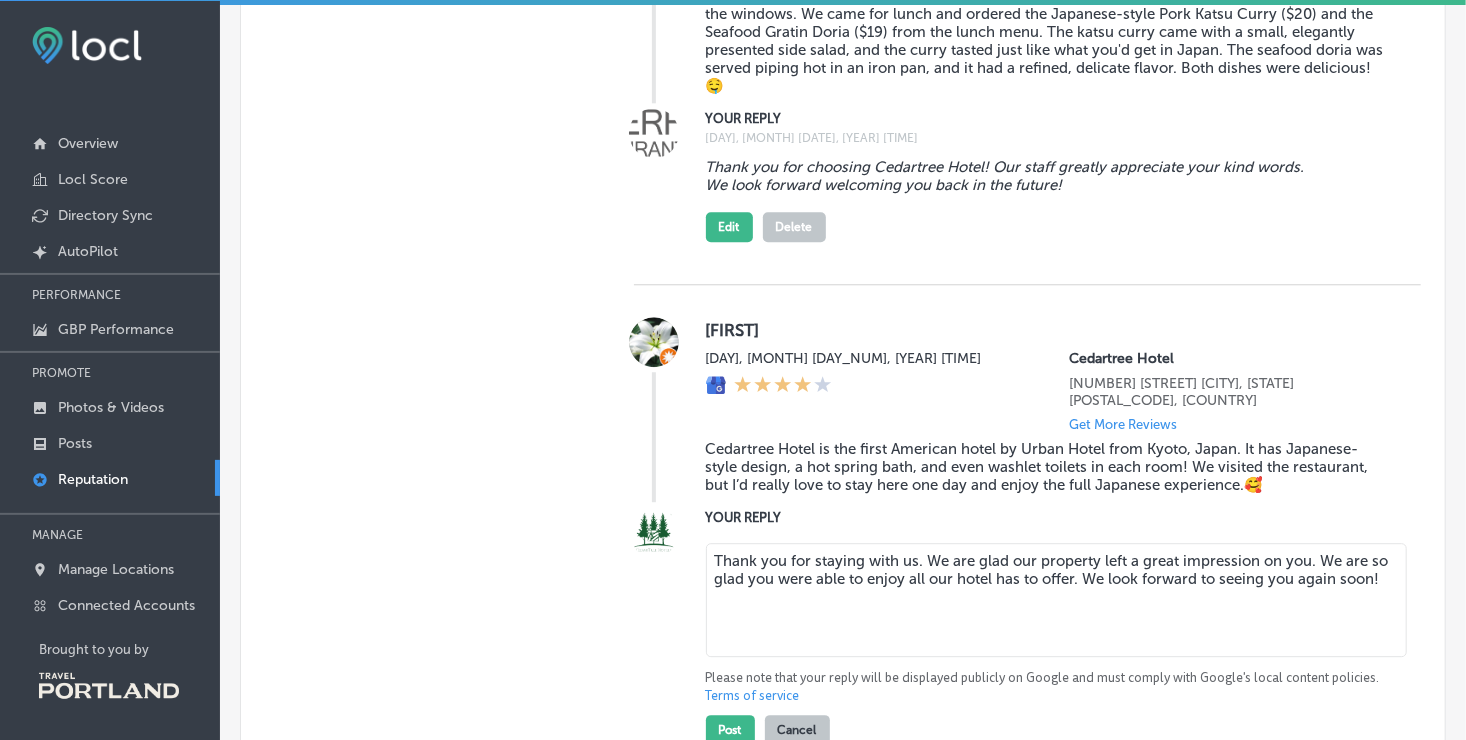 click on "Thank you for staying with us. We are glad our property left a great impression on you. We are so glad you were able to enjoy all our hotel has to offer. We look forward to seeing you again soon!" at bounding box center (1056, 600) 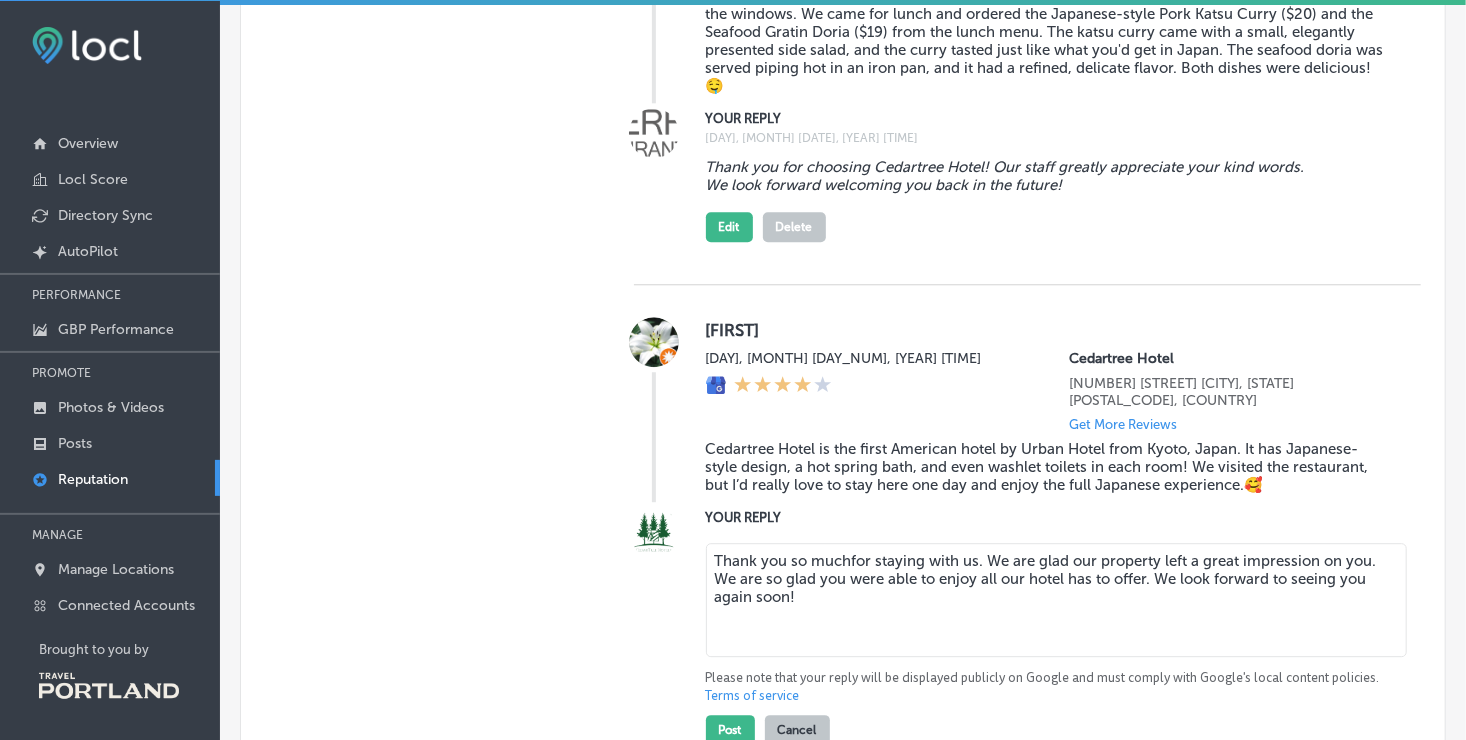 type on "Thank you so much for staying with us. We are glad our property left a great impression on you. We are so glad you were able to enjoy all our hotel has to offer. We look forward to seeing you again soon!" 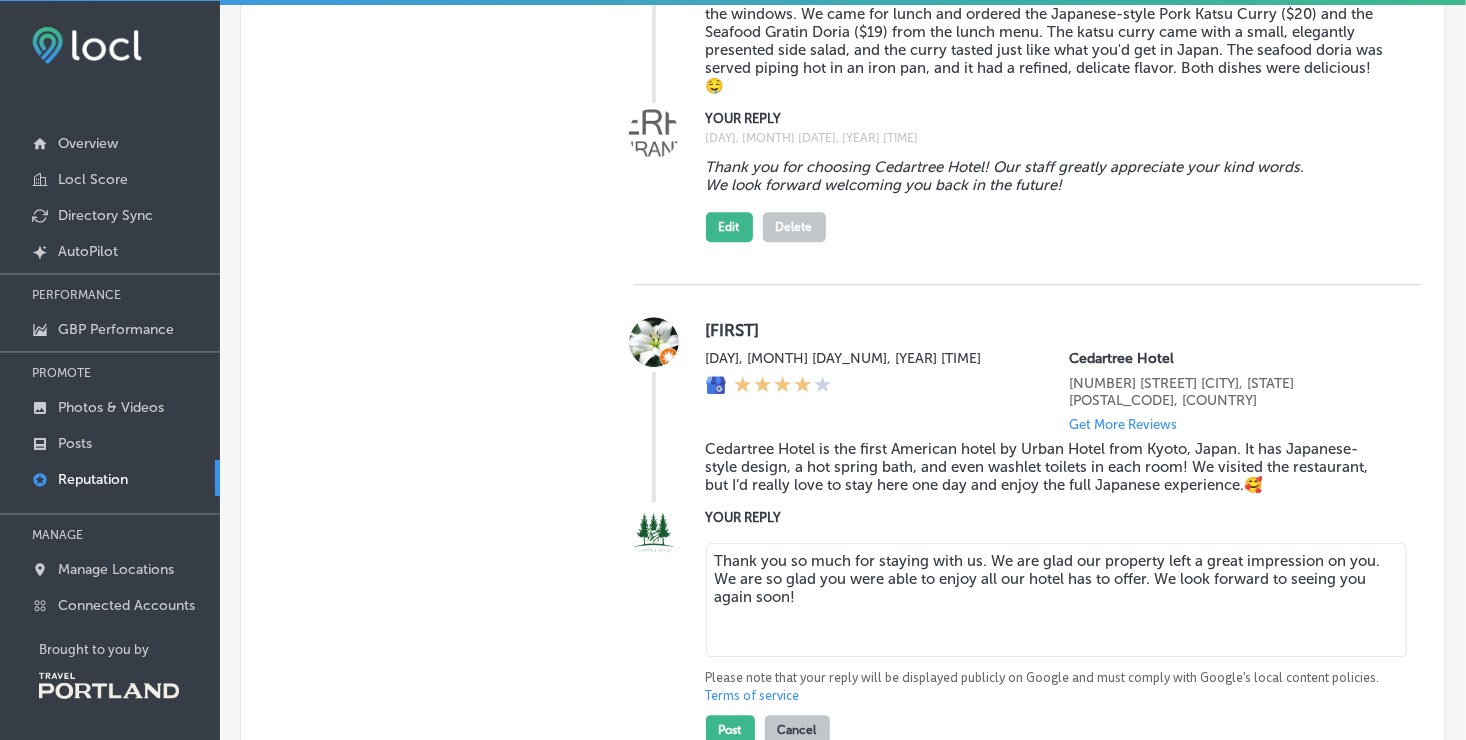 click on "Thank you so much for staying with us. We are glad our property left a great impression on you. We are so glad you were able to enjoy all our hotel has to offer. We look forward to seeing you again soon!" at bounding box center (1056, 600) 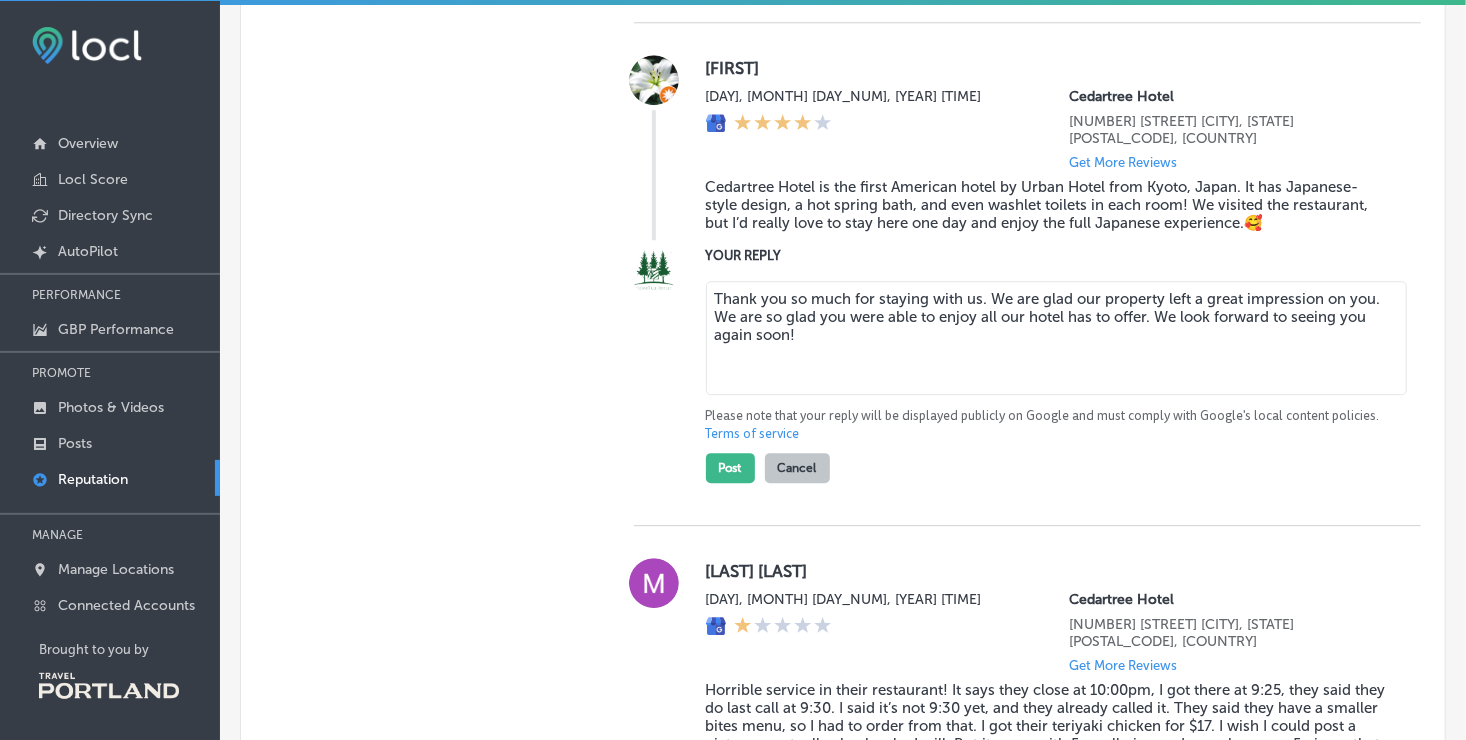 scroll, scrollTop: 2646, scrollLeft: 0, axis: vertical 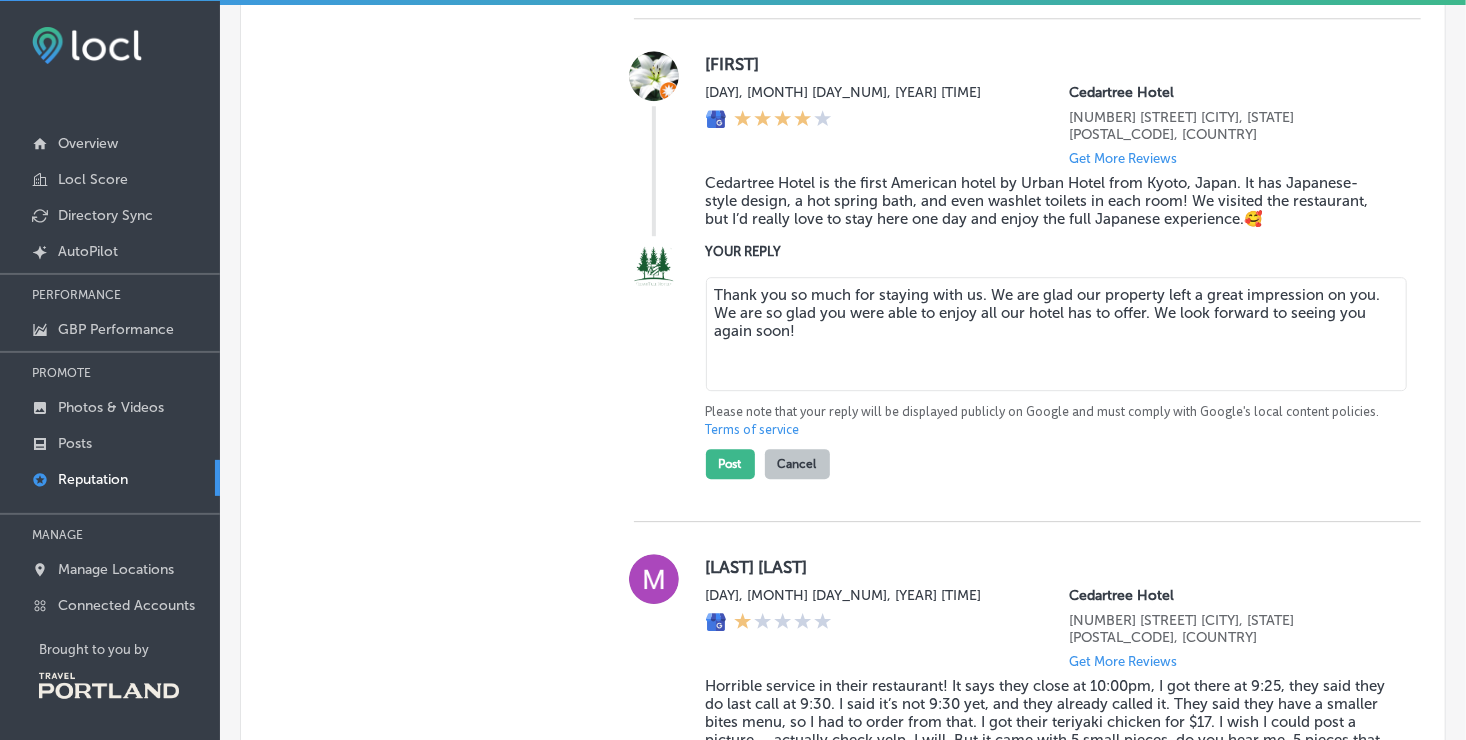 click on "Thank you so much for staying with us. We are glad our property left a great impression on you. We are so glad you were able to enjoy all our hotel has to offer. We look forward to seeing you again soon!" at bounding box center [1056, 334] 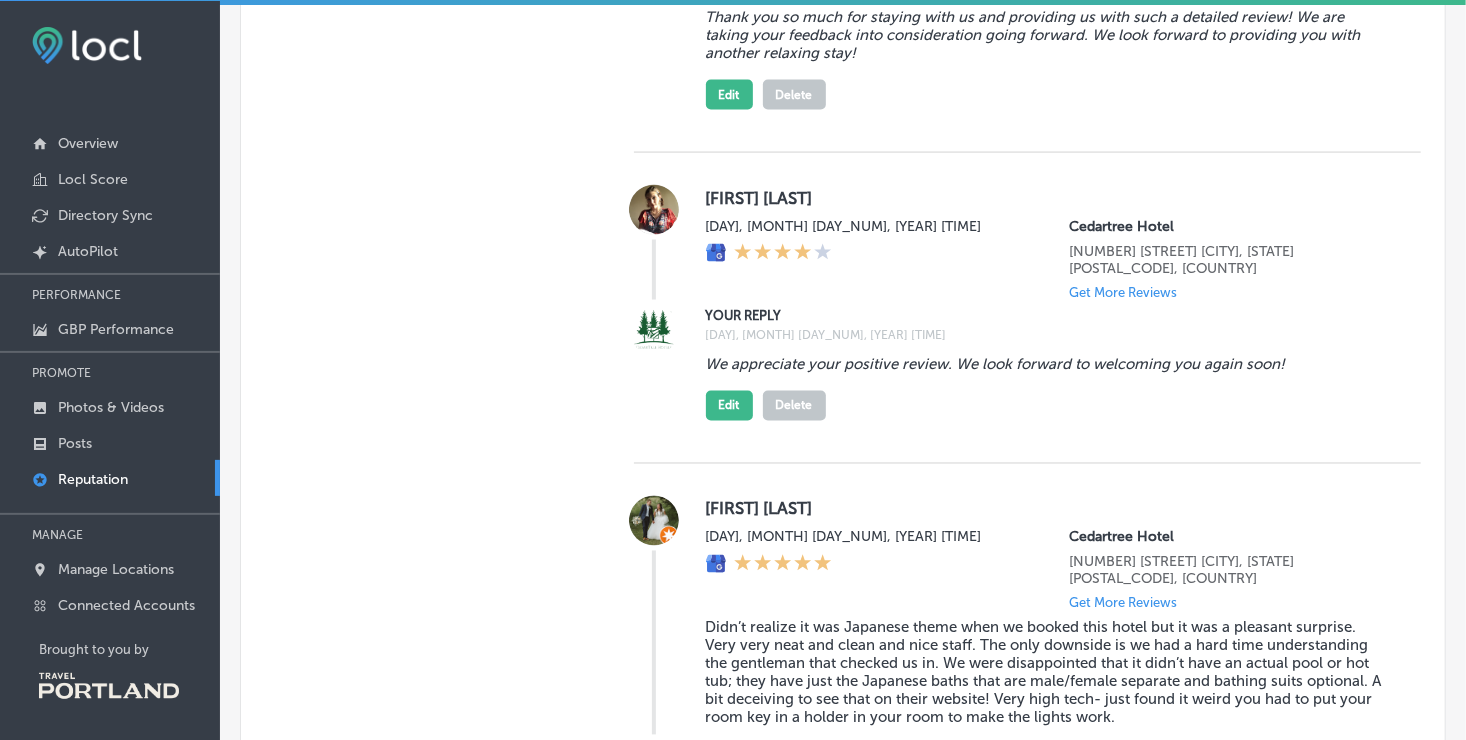 scroll, scrollTop: 5130, scrollLeft: 0, axis: vertical 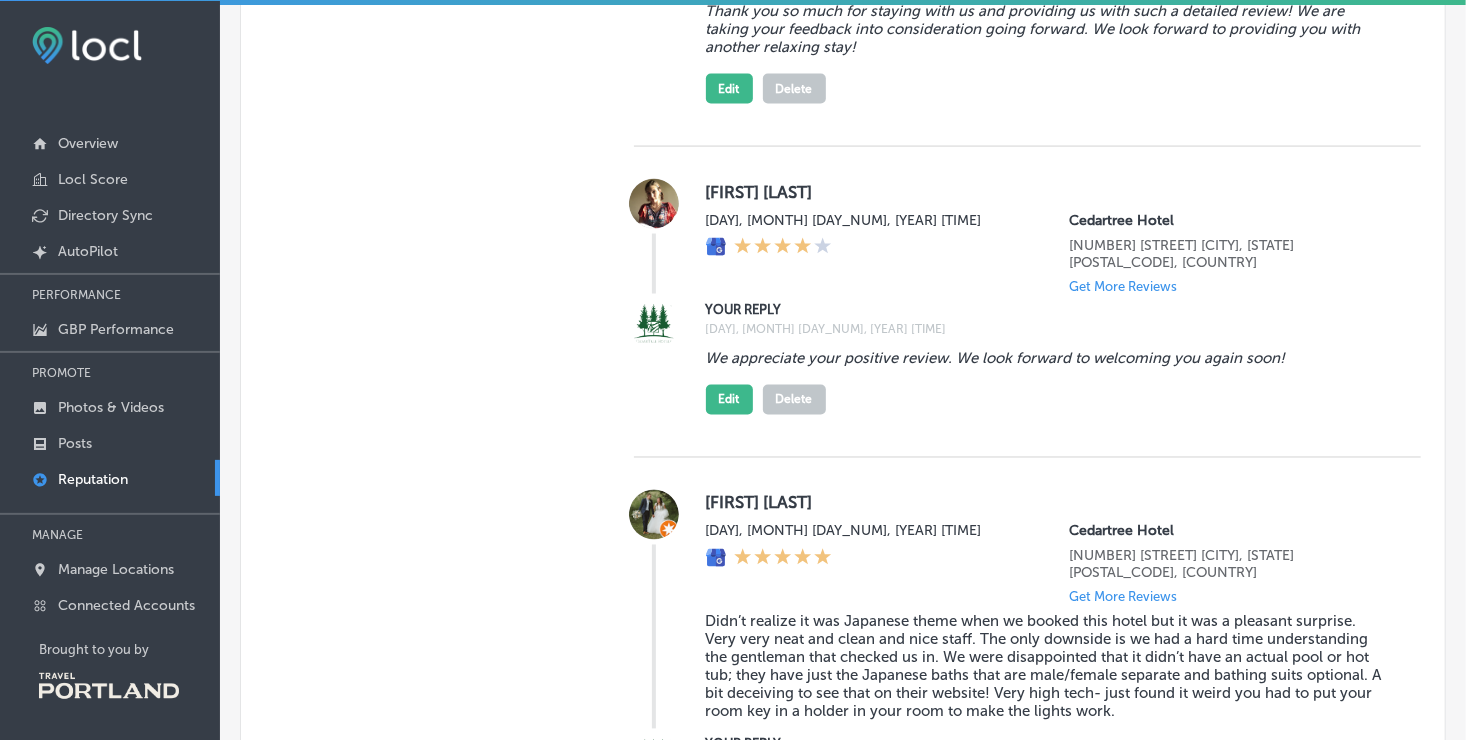 click on "We appreciate your positive review. We look forward to welcoming you again soon!" at bounding box center (1047, 358) 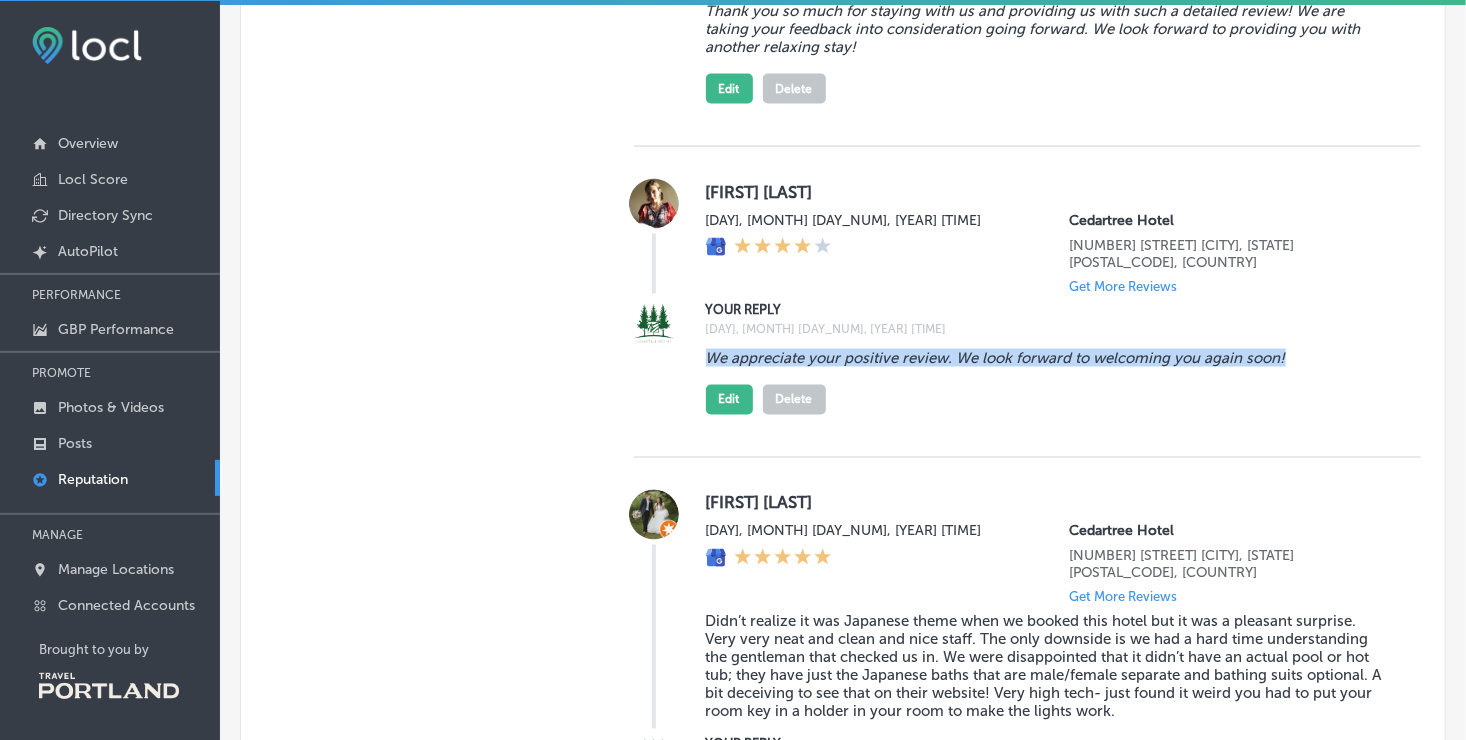 drag, startPoint x: 705, startPoint y: 384, endPoint x: 1305, endPoint y: 386, distance: 600.00336 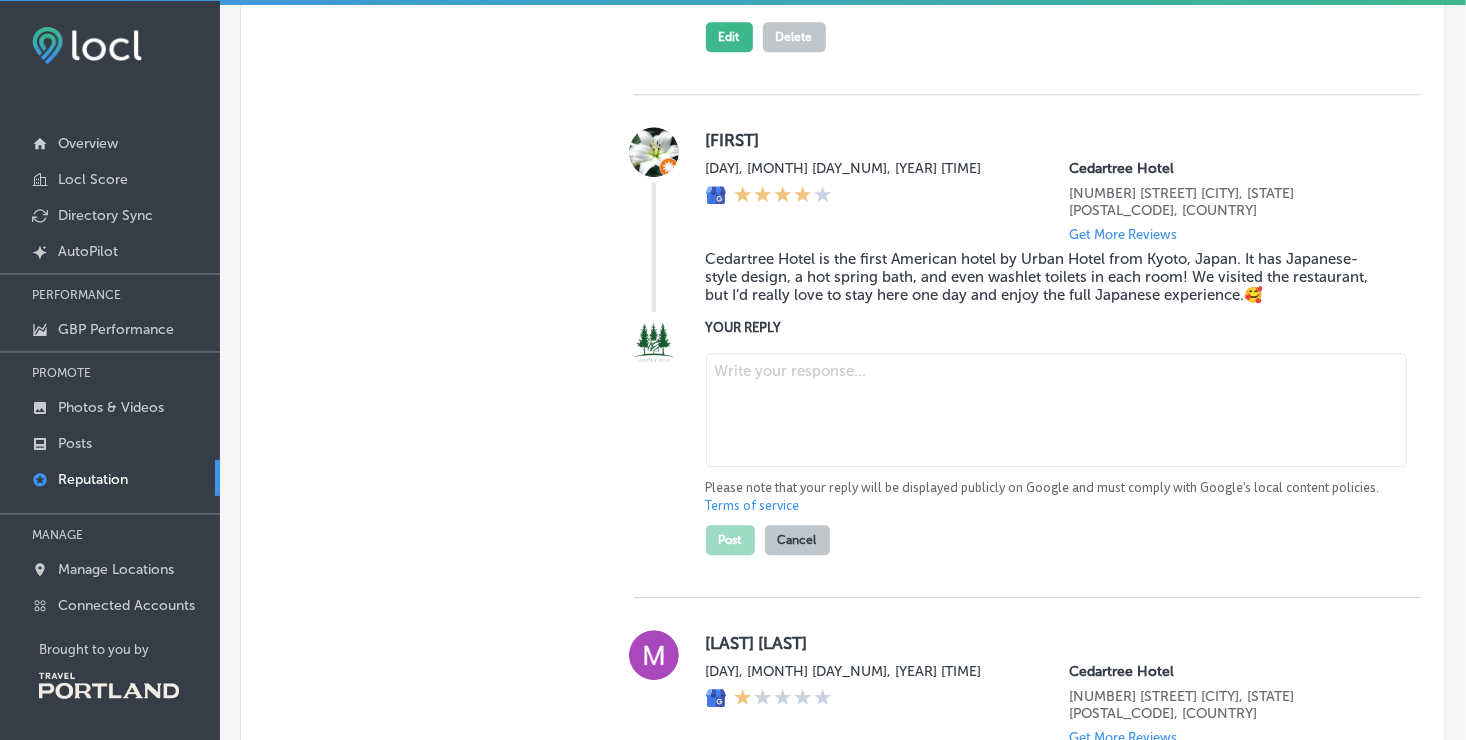 scroll, scrollTop: 2519, scrollLeft: 0, axis: vertical 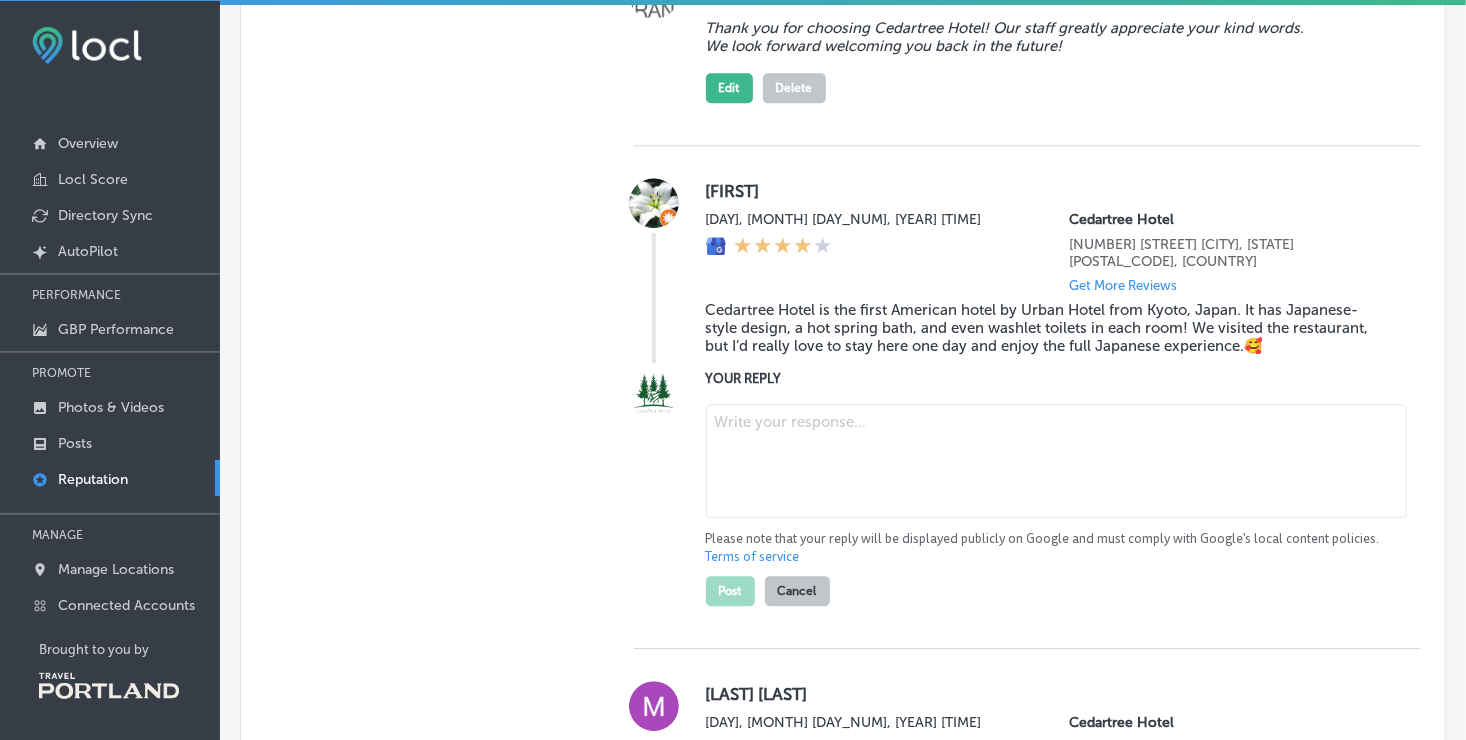 click at bounding box center (1056, 461) 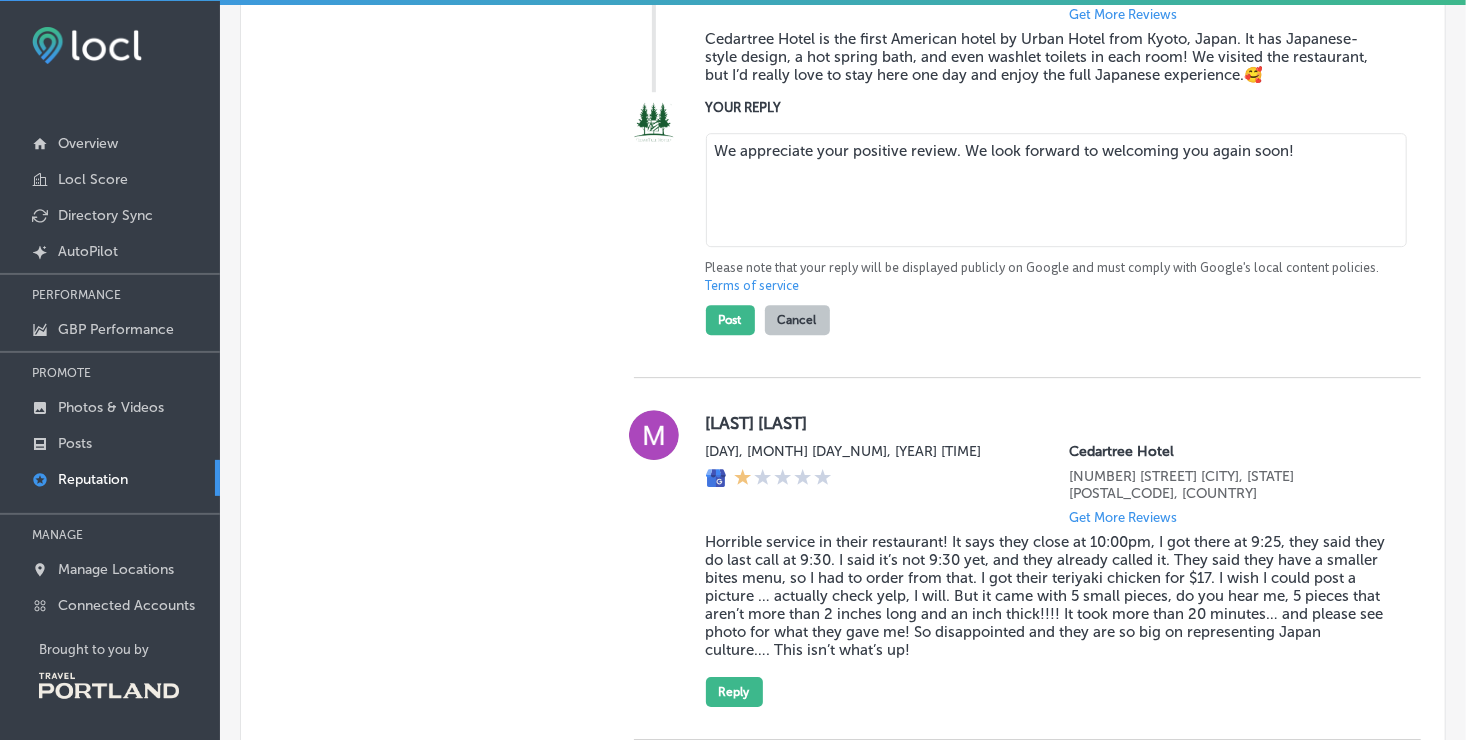 scroll, scrollTop: 2831, scrollLeft: 0, axis: vertical 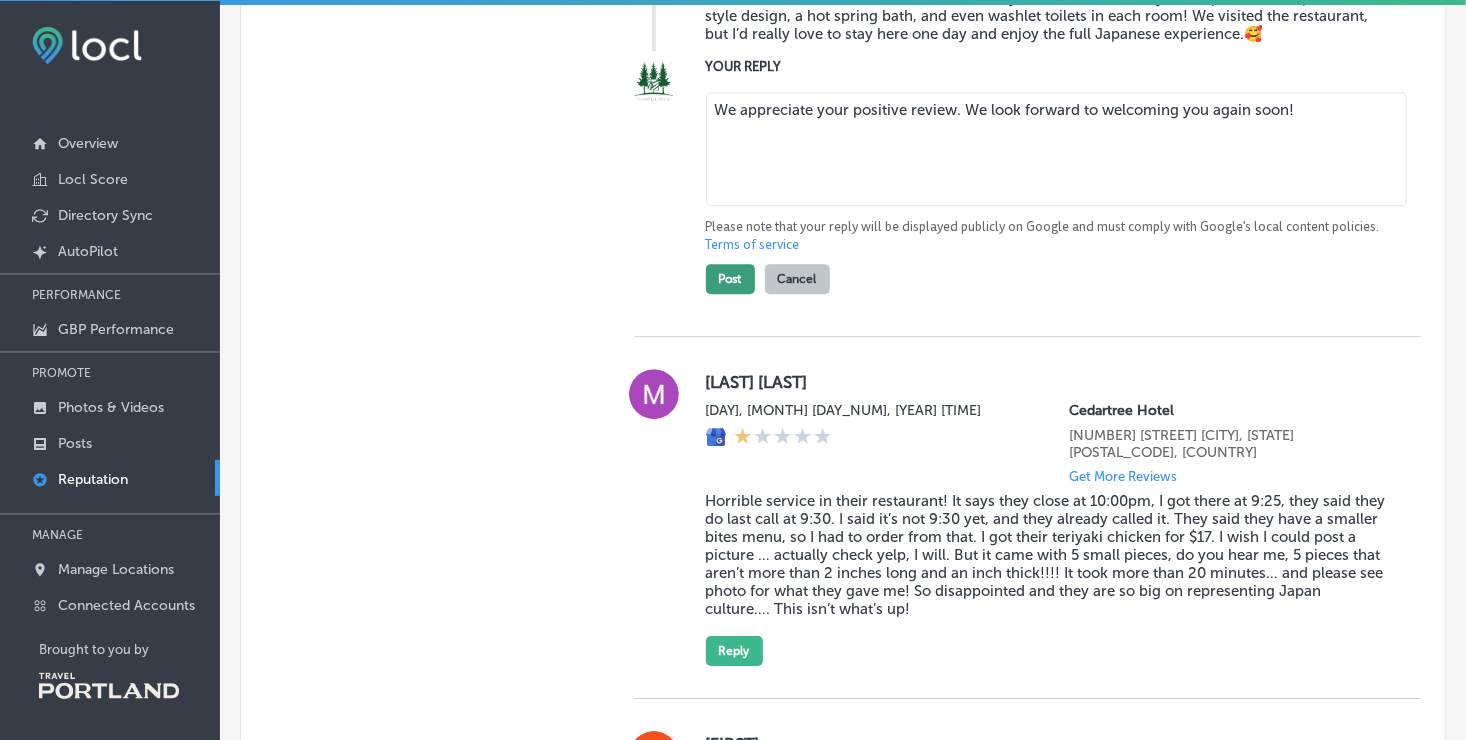 type on "We appreciate your positive review. We look forward to welcoming you again soon!" 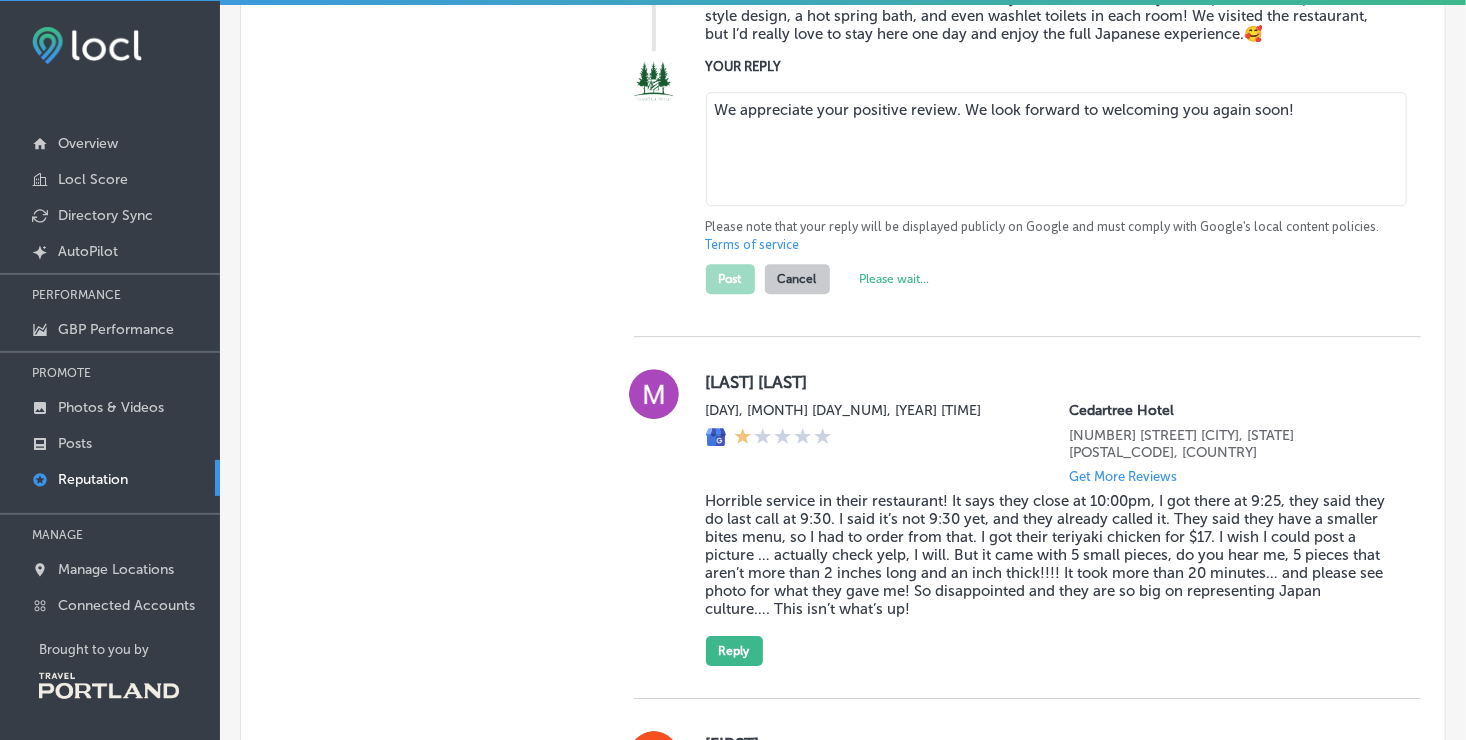 type on "x" 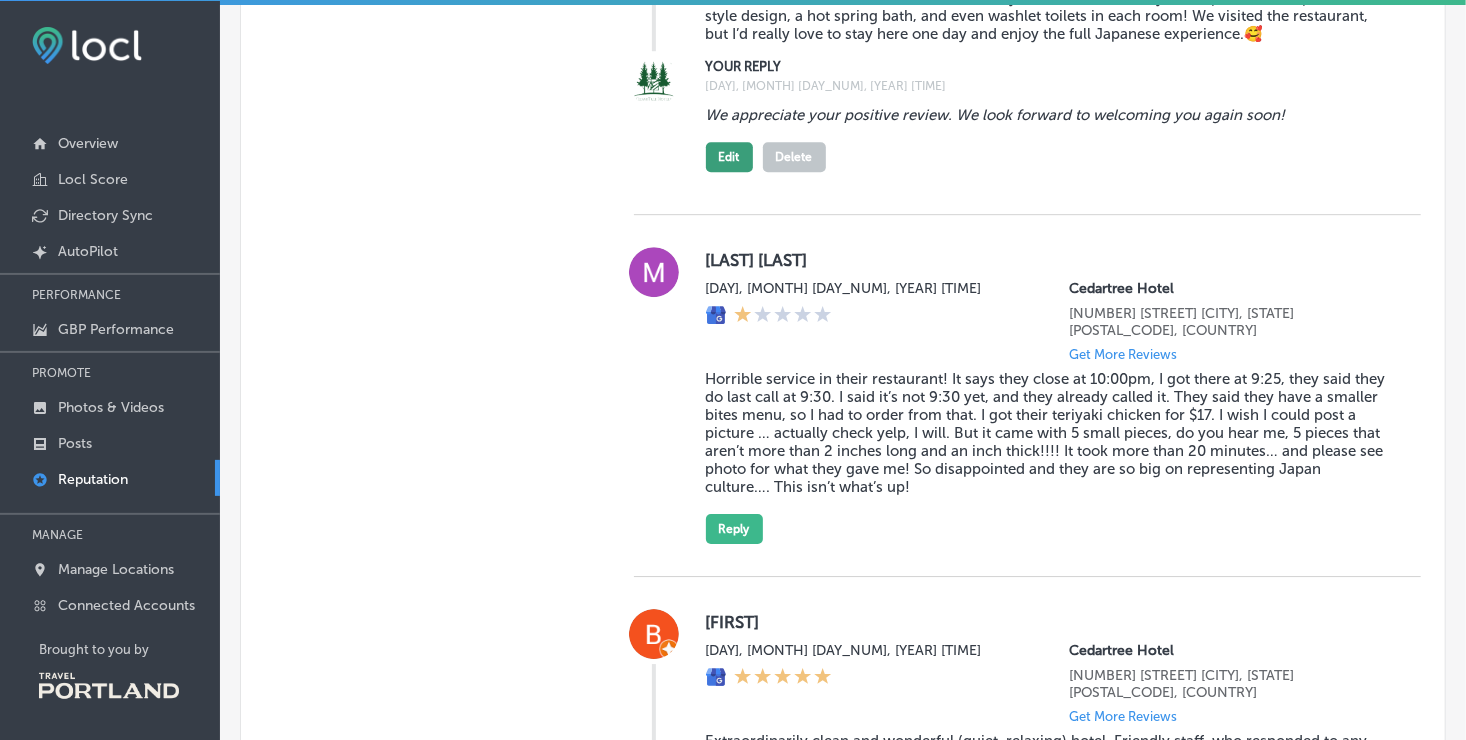 click on "Edit" at bounding box center [729, 157] 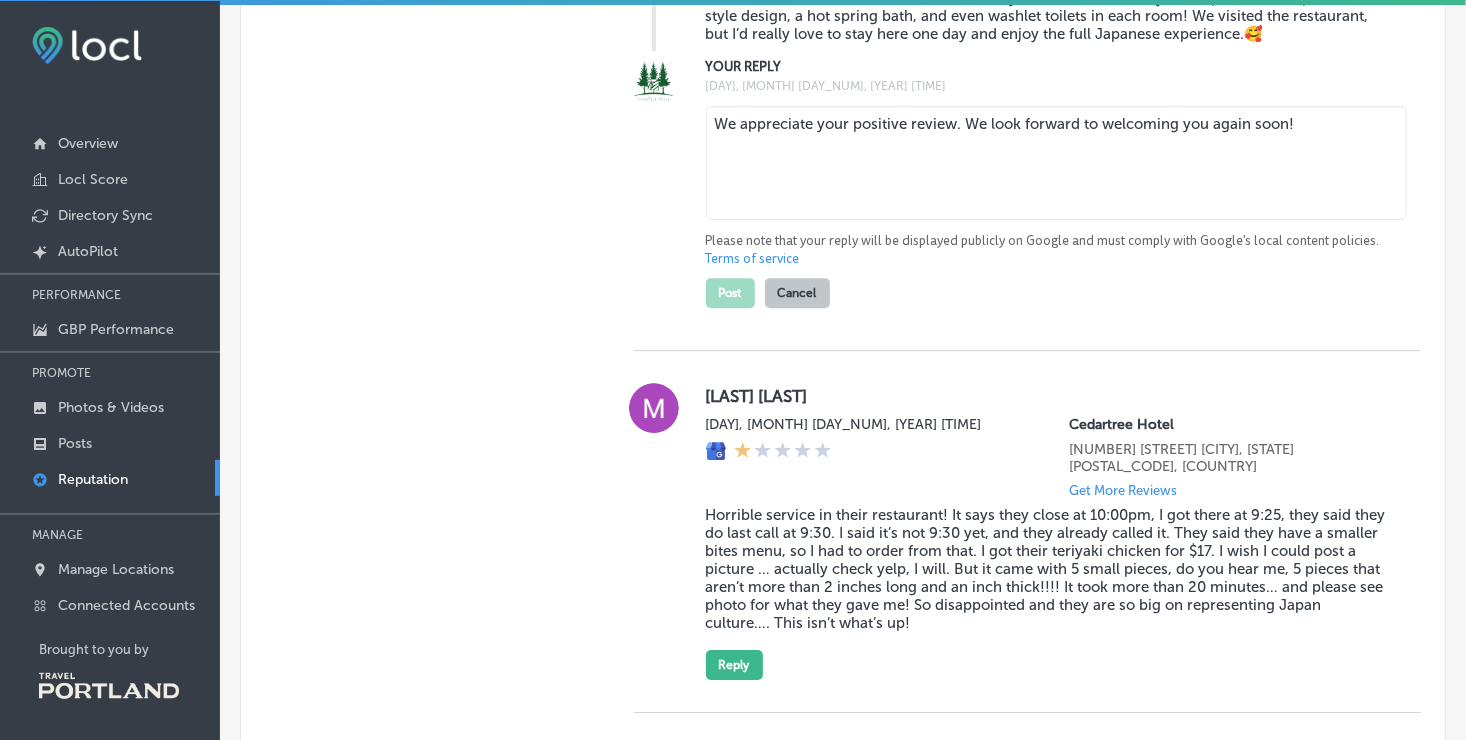 click on "We appreciate your positive review. We look forward to welcoming you again soon!" at bounding box center [1056, 163] 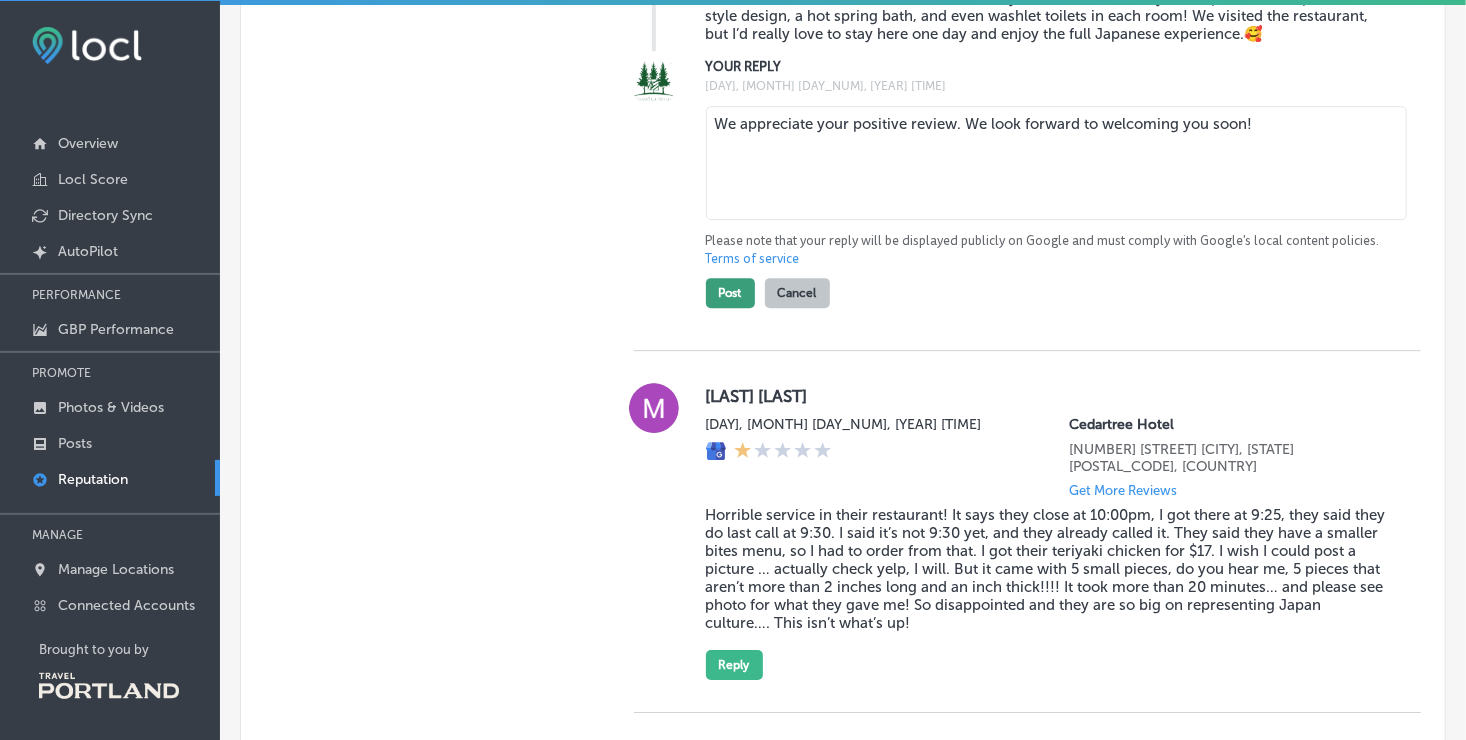 type on "We appreciate your positive review. We look forward to welcoming you soon!" 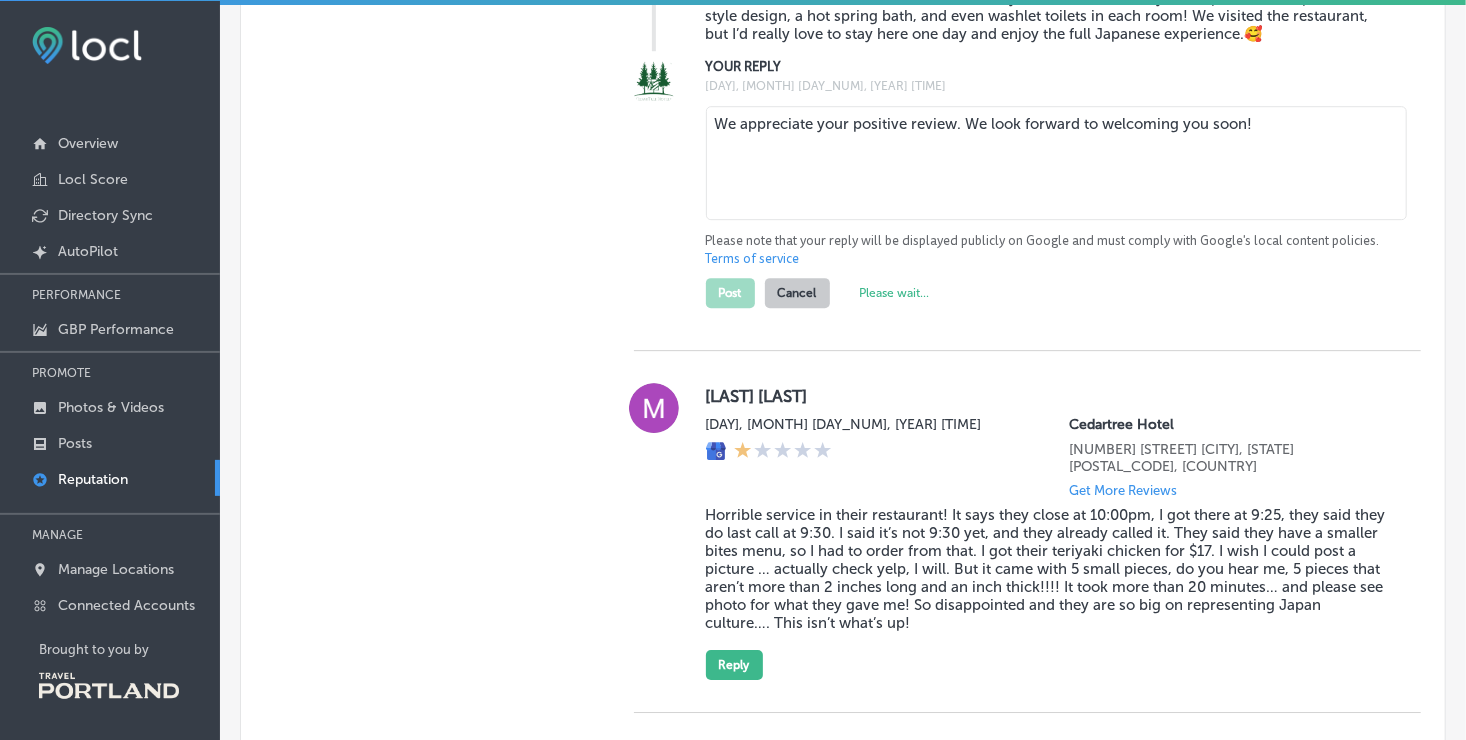 type on "x" 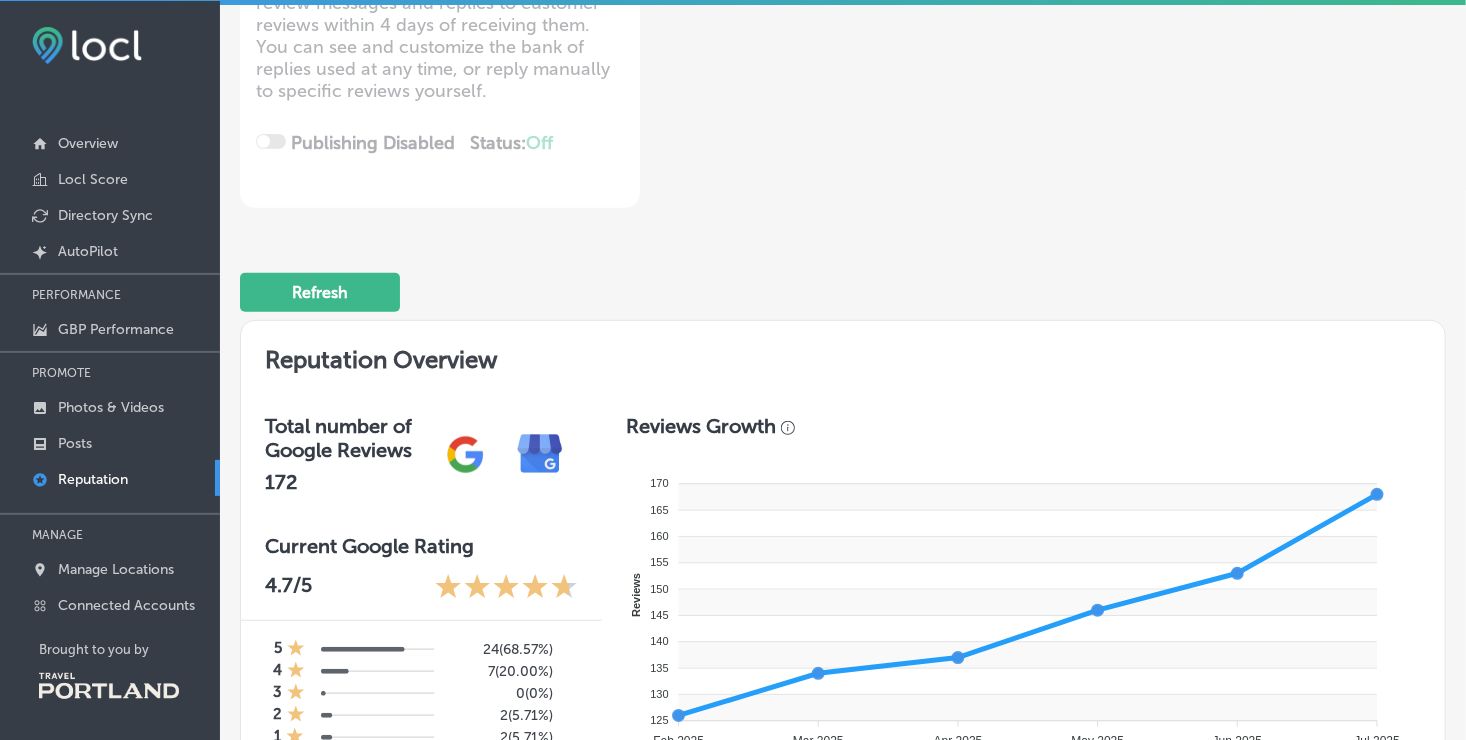 scroll, scrollTop: 0, scrollLeft: 0, axis: both 